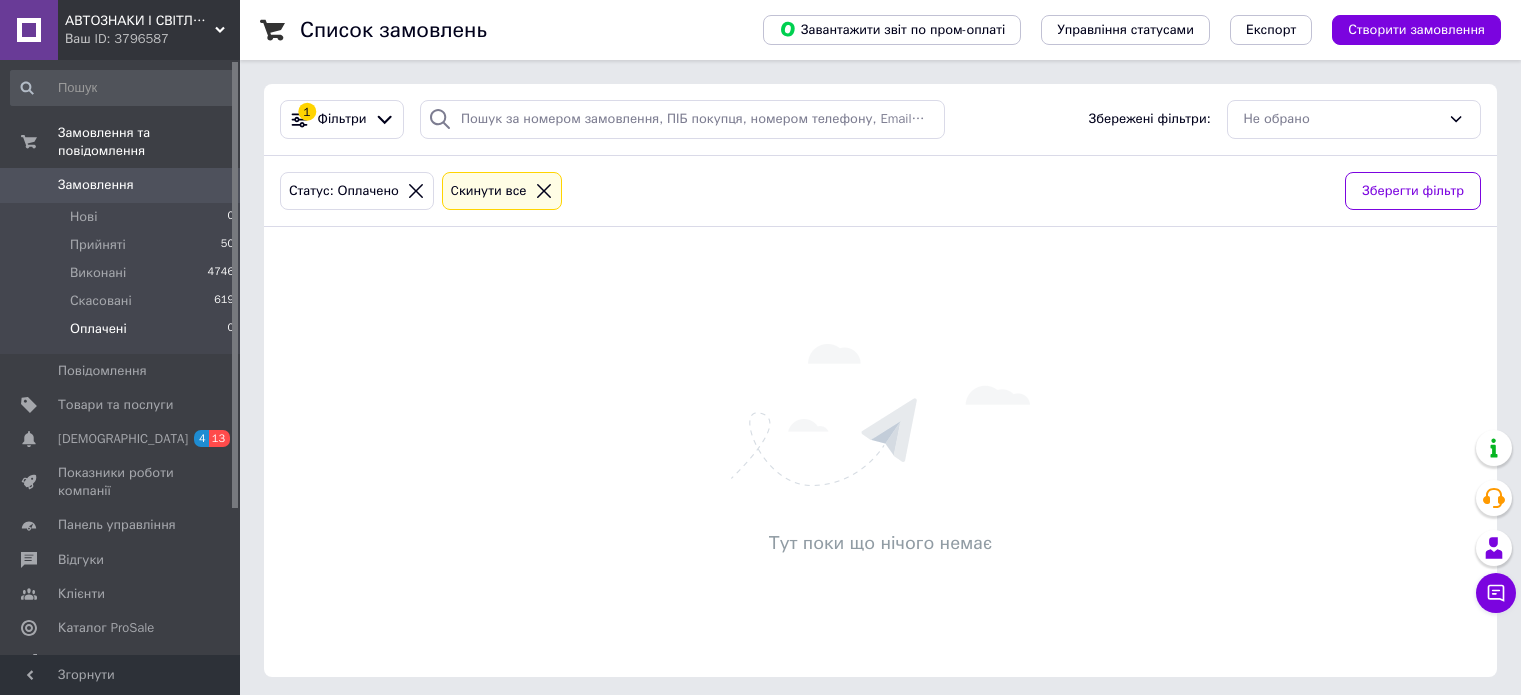 scroll, scrollTop: 0, scrollLeft: 0, axis: both 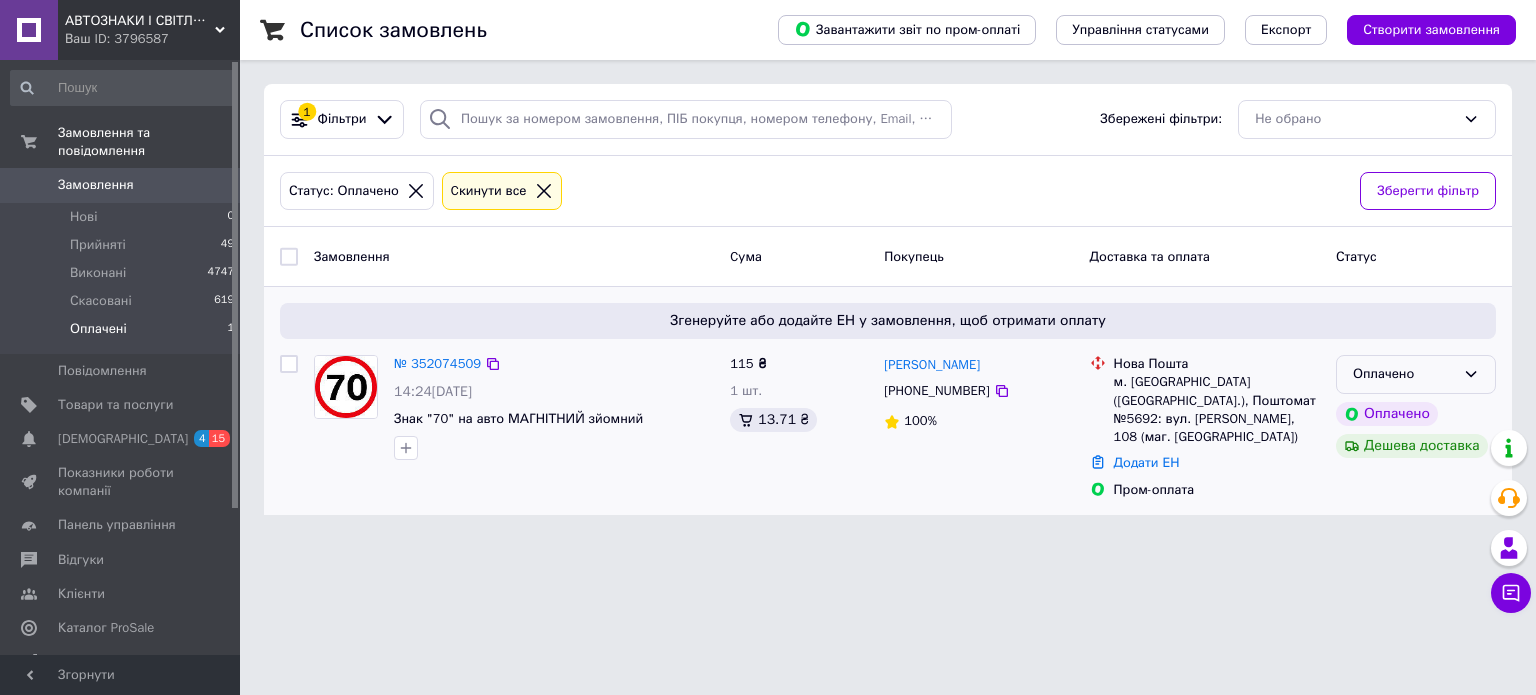 click 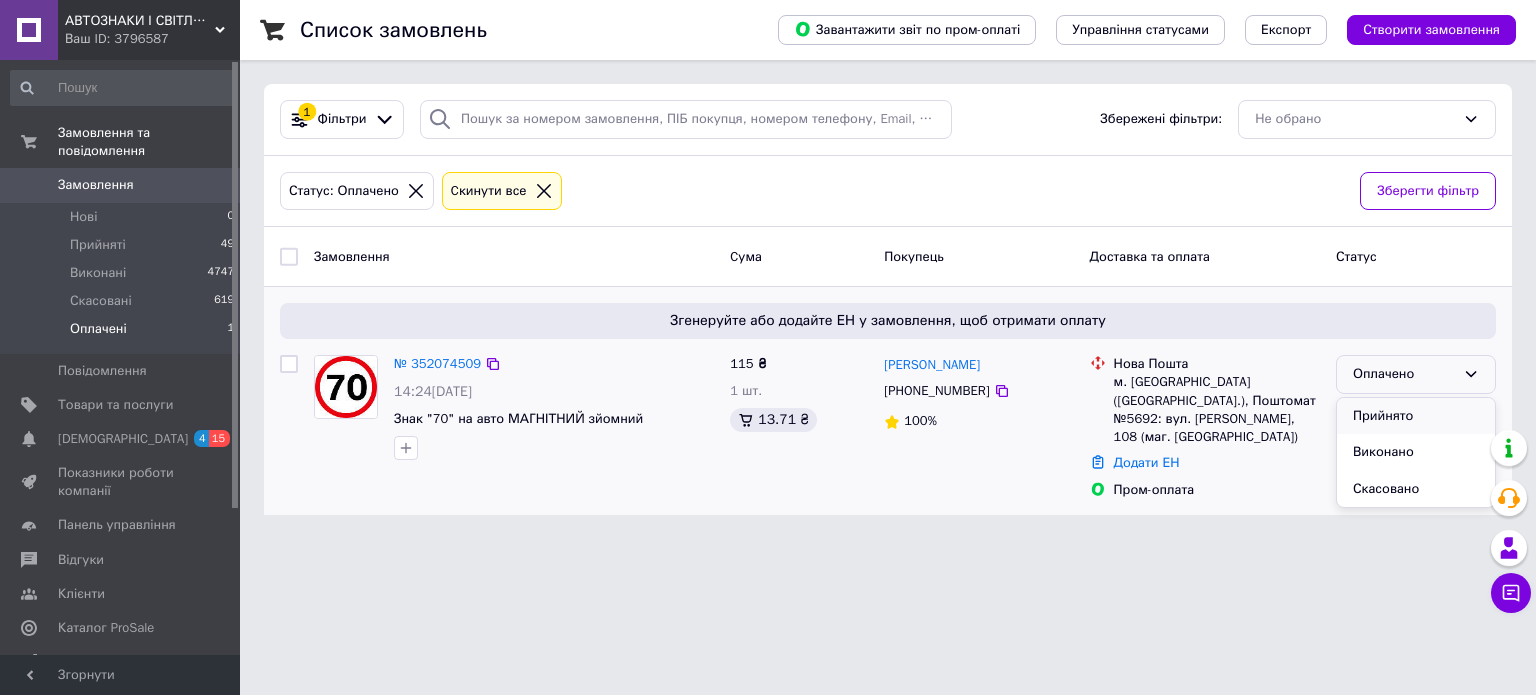 click on "Прийнято" at bounding box center [1416, 416] 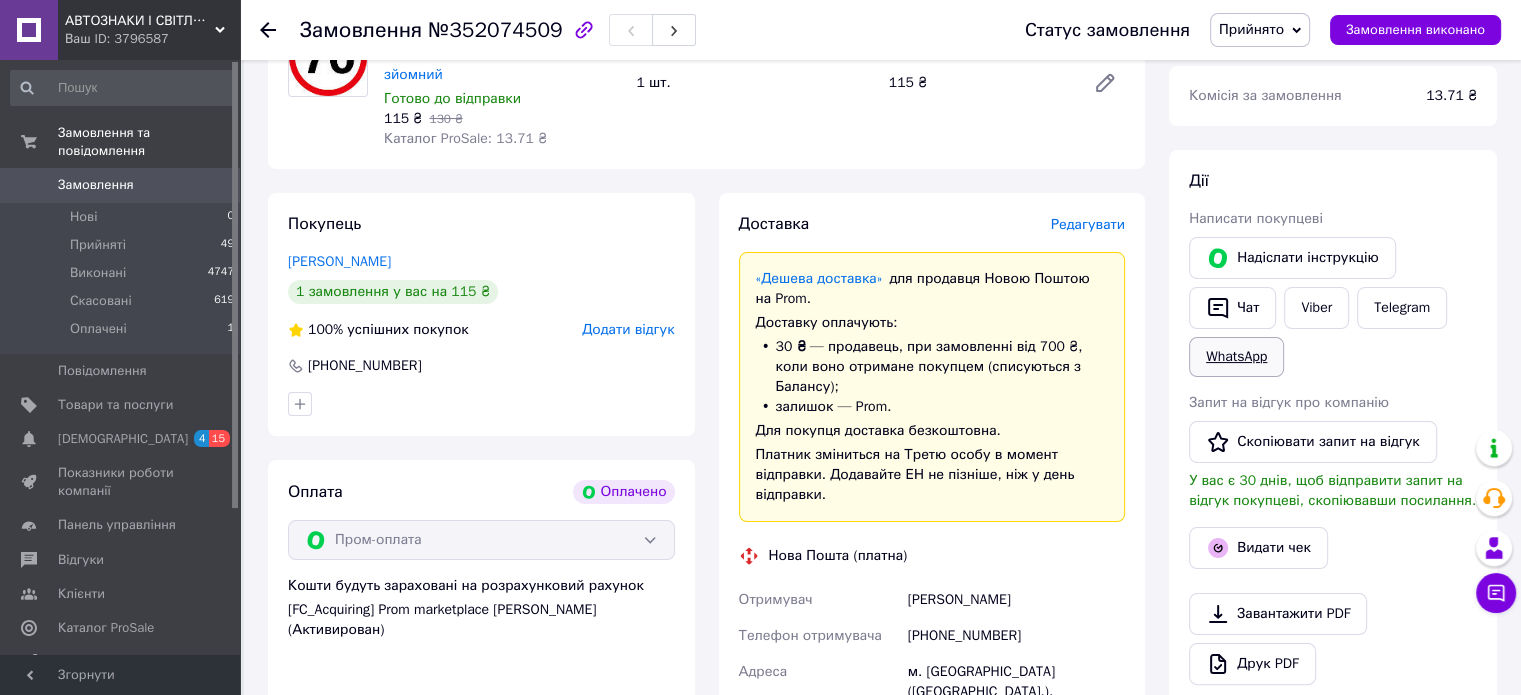 scroll, scrollTop: 300, scrollLeft: 0, axis: vertical 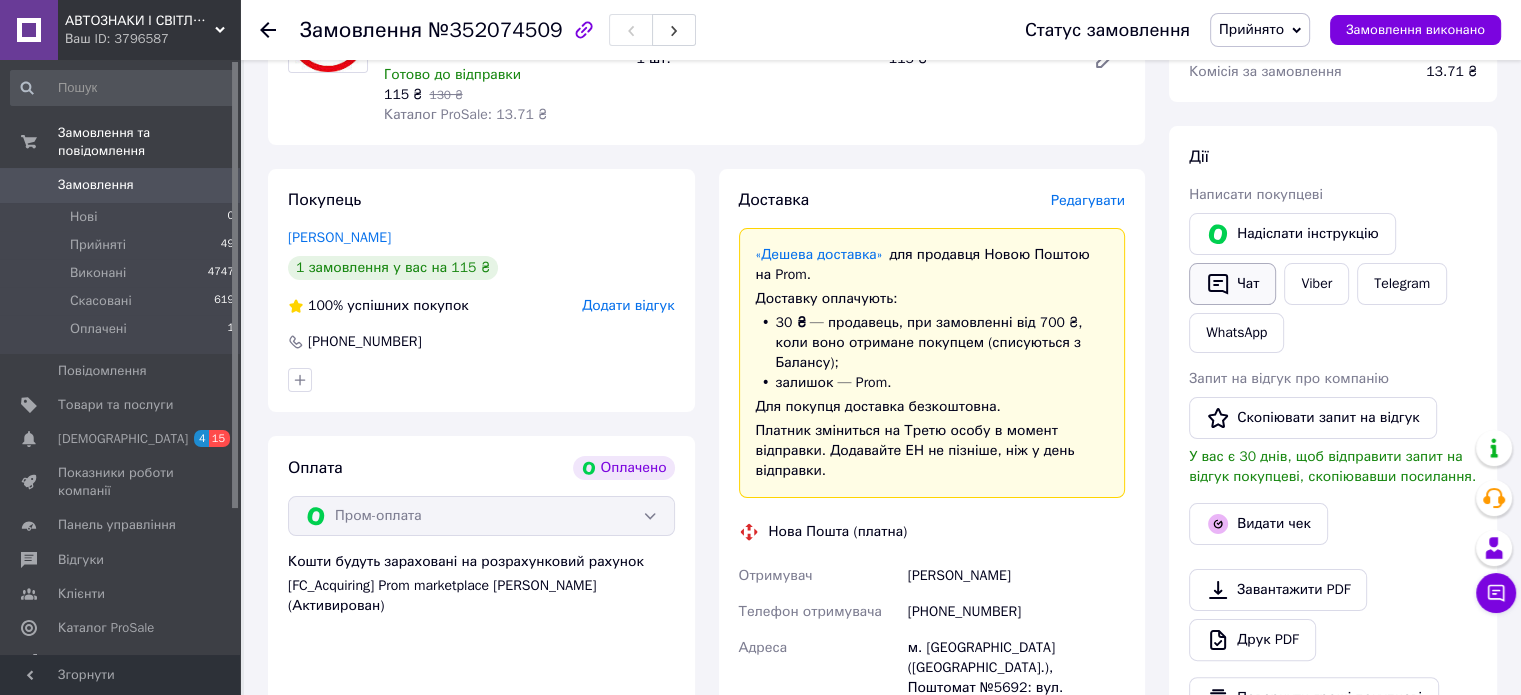 click on "Чат" at bounding box center (1232, 284) 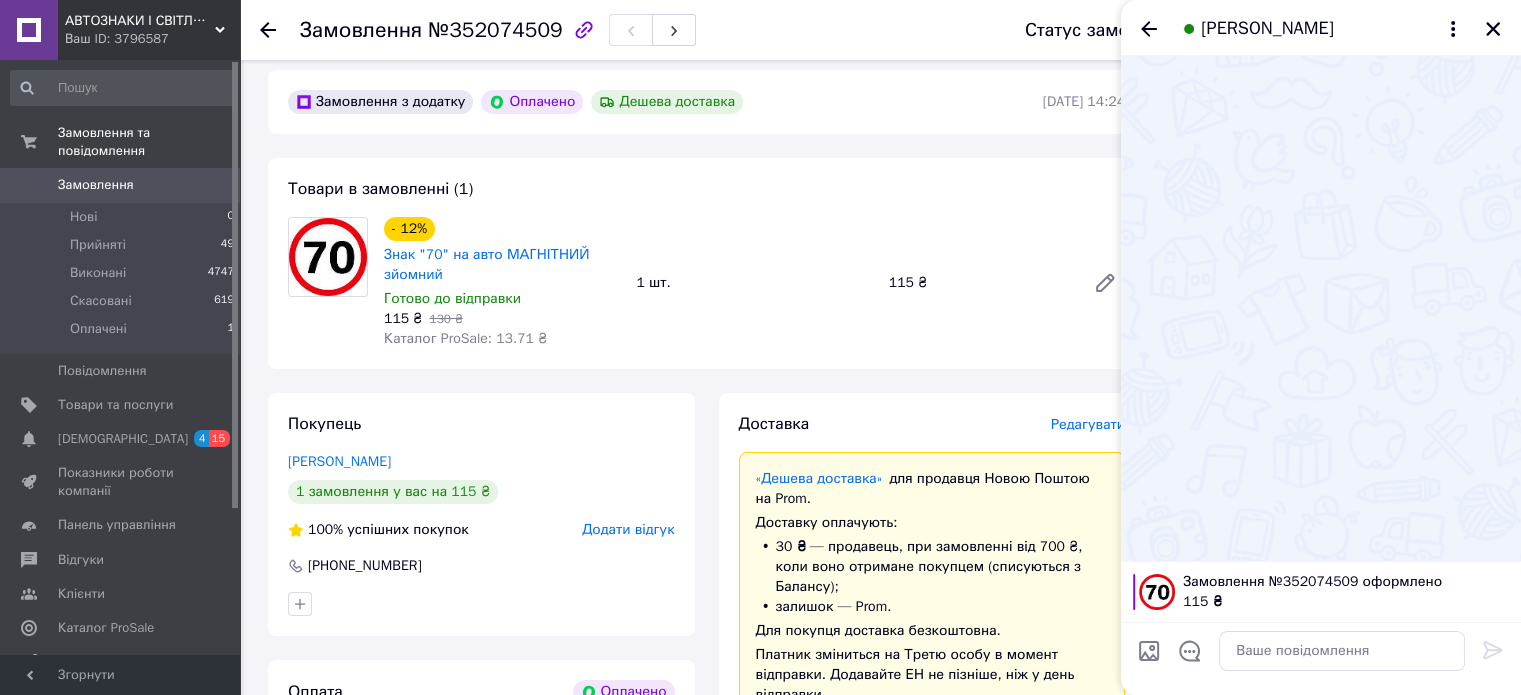 scroll, scrollTop: 200, scrollLeft: 0, axis: vertical 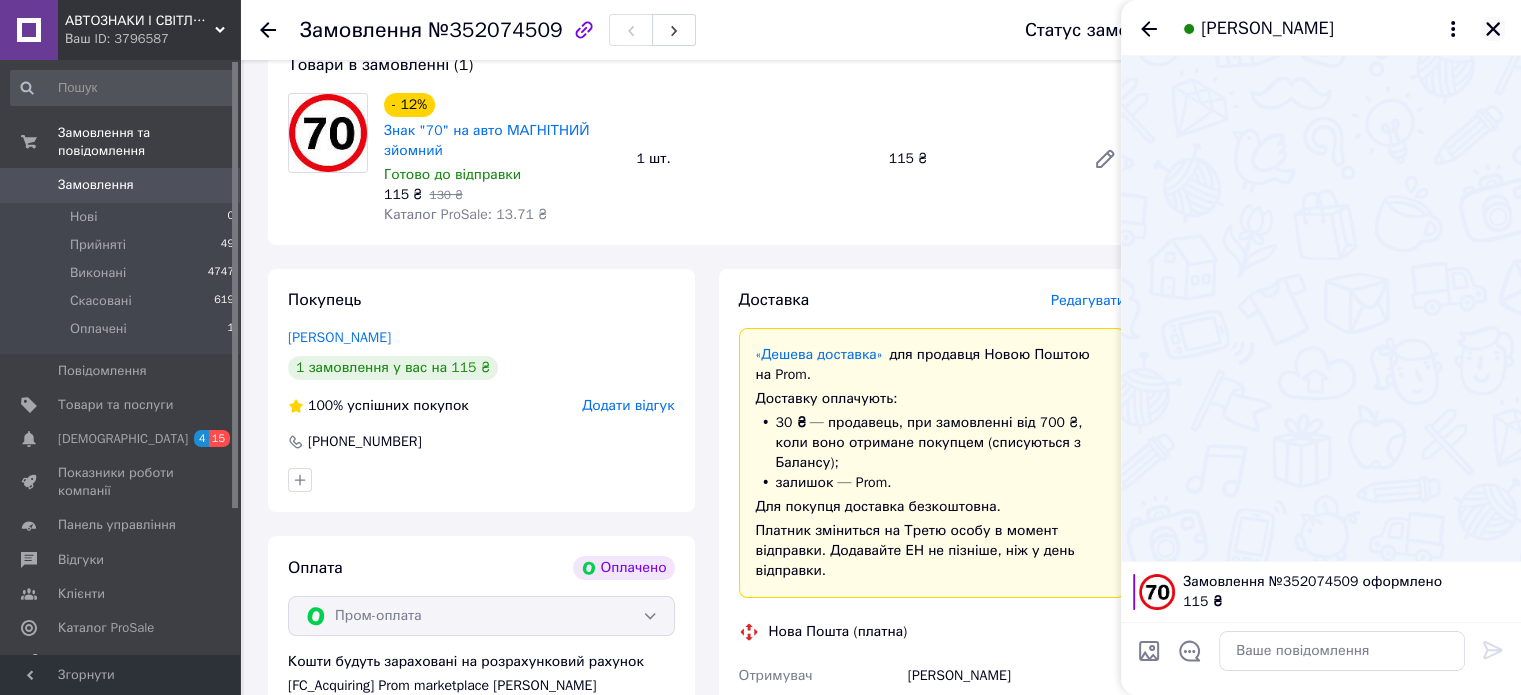 click 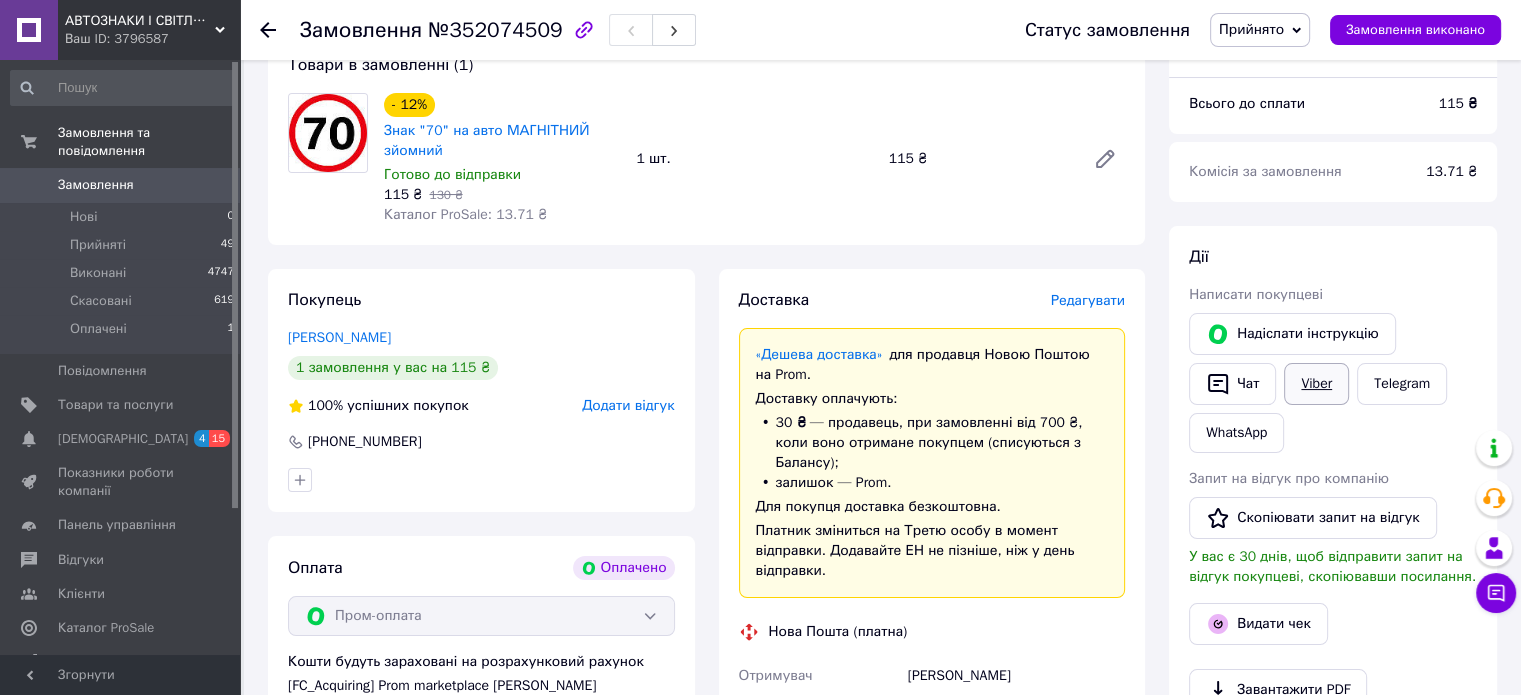 click on "Viber" at bounding box center [1316, 384] 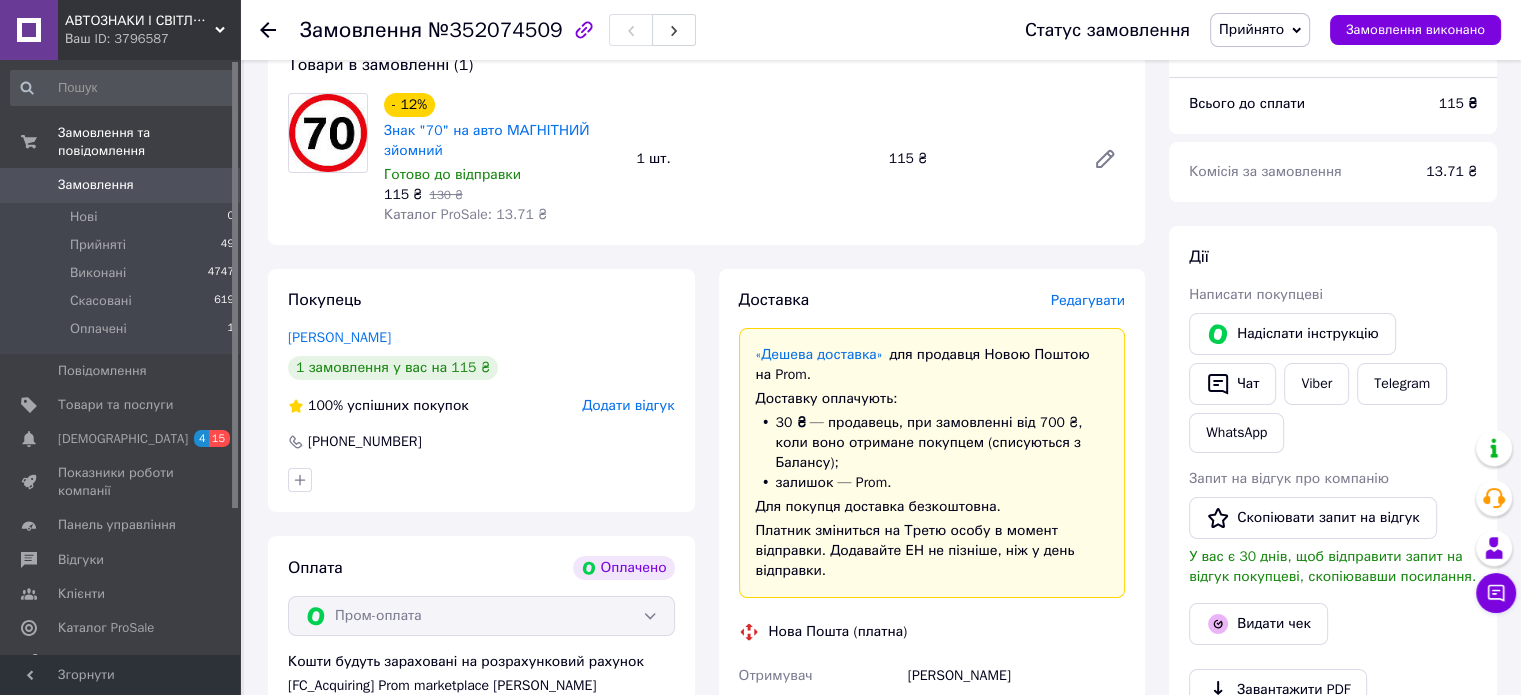 click on "Кошти будуть зараховані на розрахунковий рахунок [FC_Acquiring] Prom marketplace ЗАЛУЦЬКИЙ ОЛЕГ ВАЛЕНТИНОВИЧ (Активирован)" at bounding box center [481, 684] 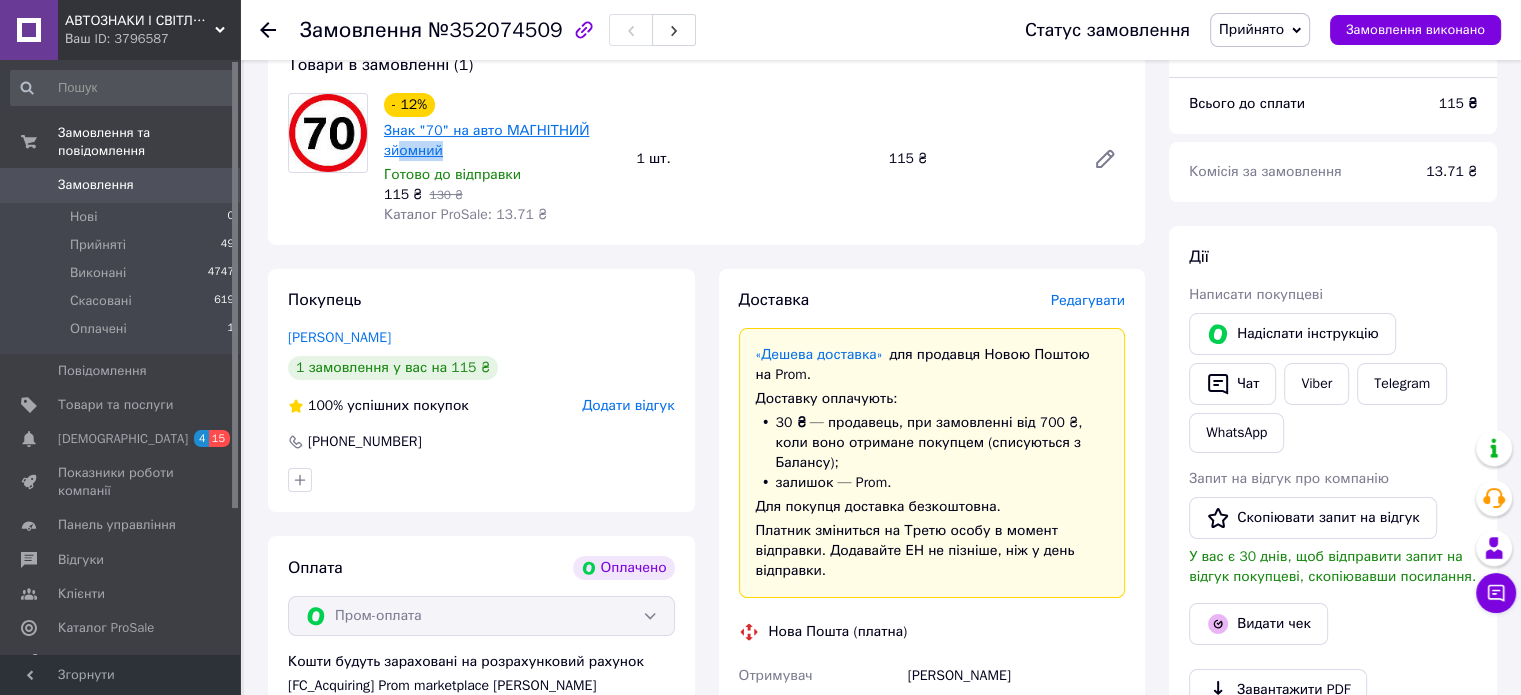 drag, startPoint x: 496, startPoint y: 159, endPoint x: 392, endPoint y: 155, distance: 104.0769 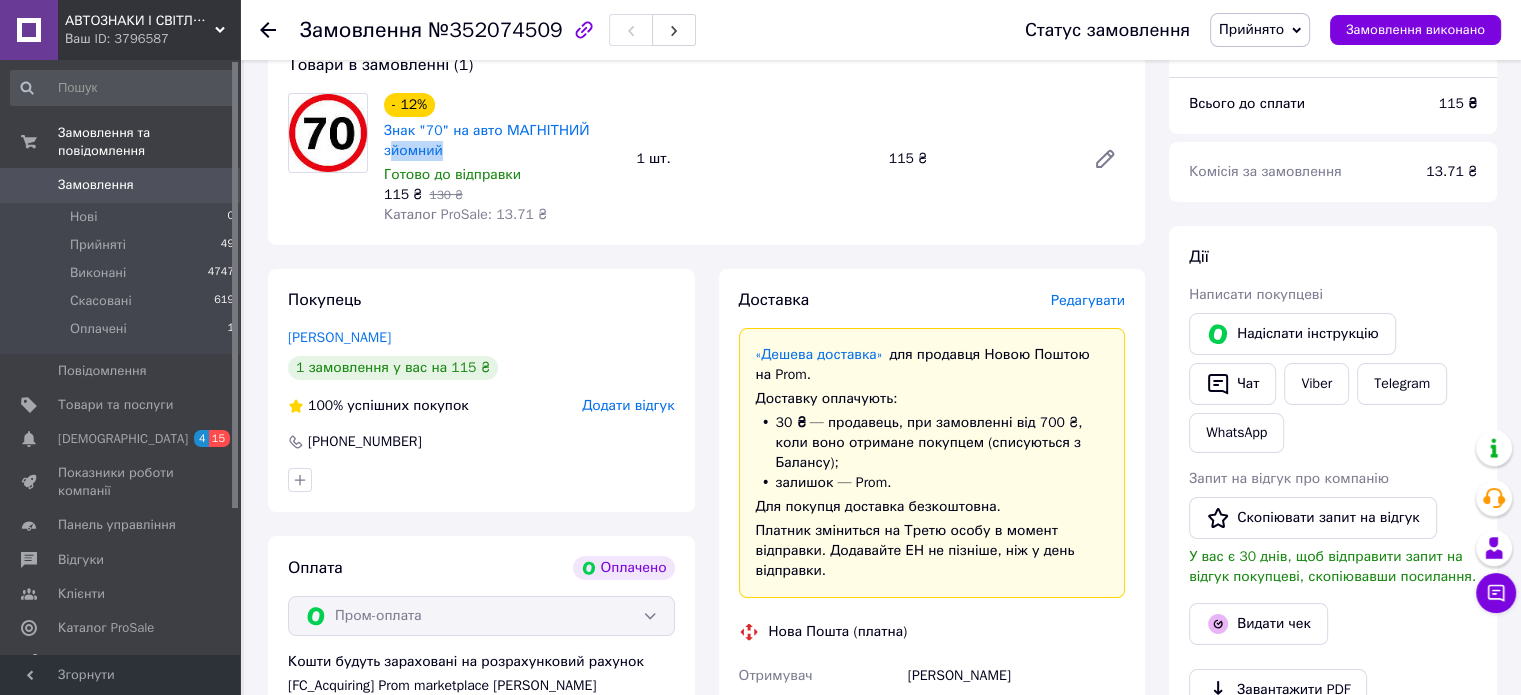 click on "Знак "70"  на авто МАГНІТНИЙ зйомний" at bounding box center (502, 141) 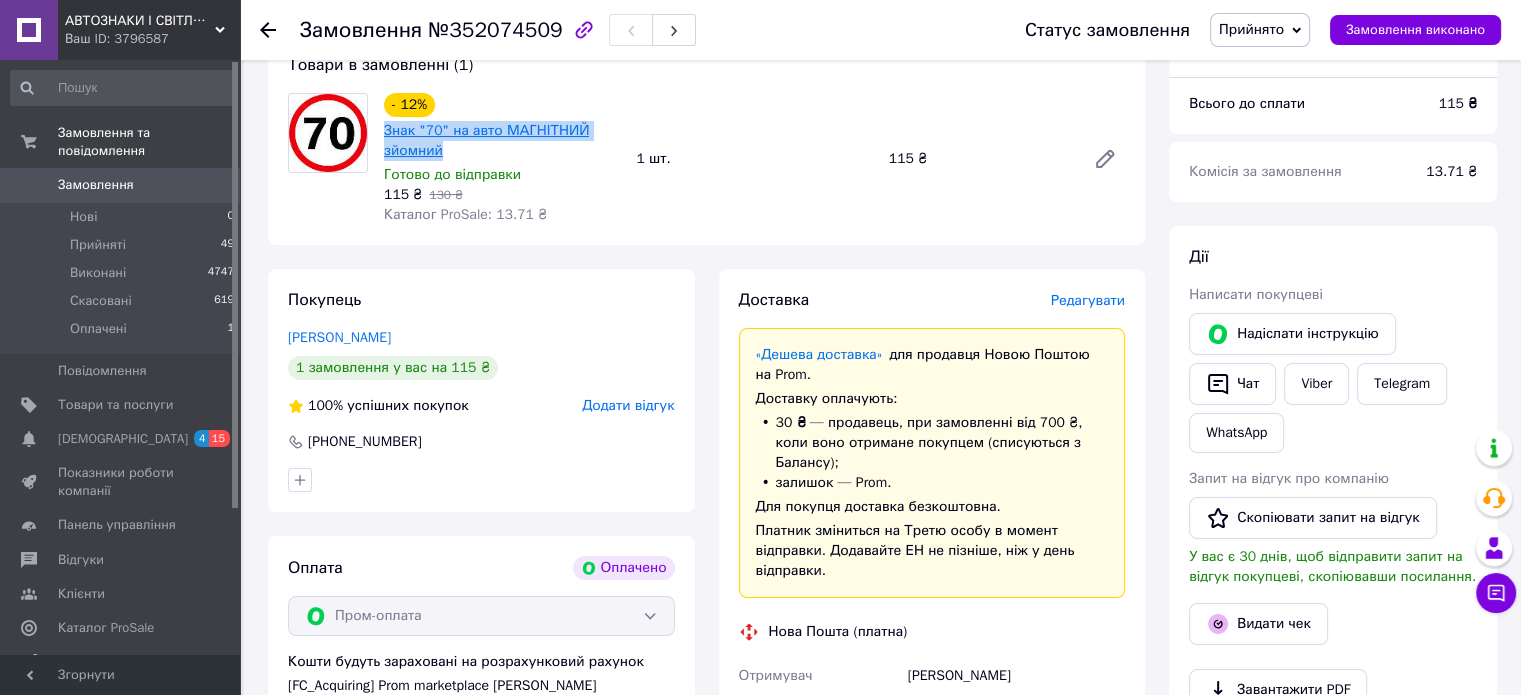 drag, startPoint x: 495, startPoint y: 156, endPoint x: 384, endPoint y: 132, distance: 113.56496 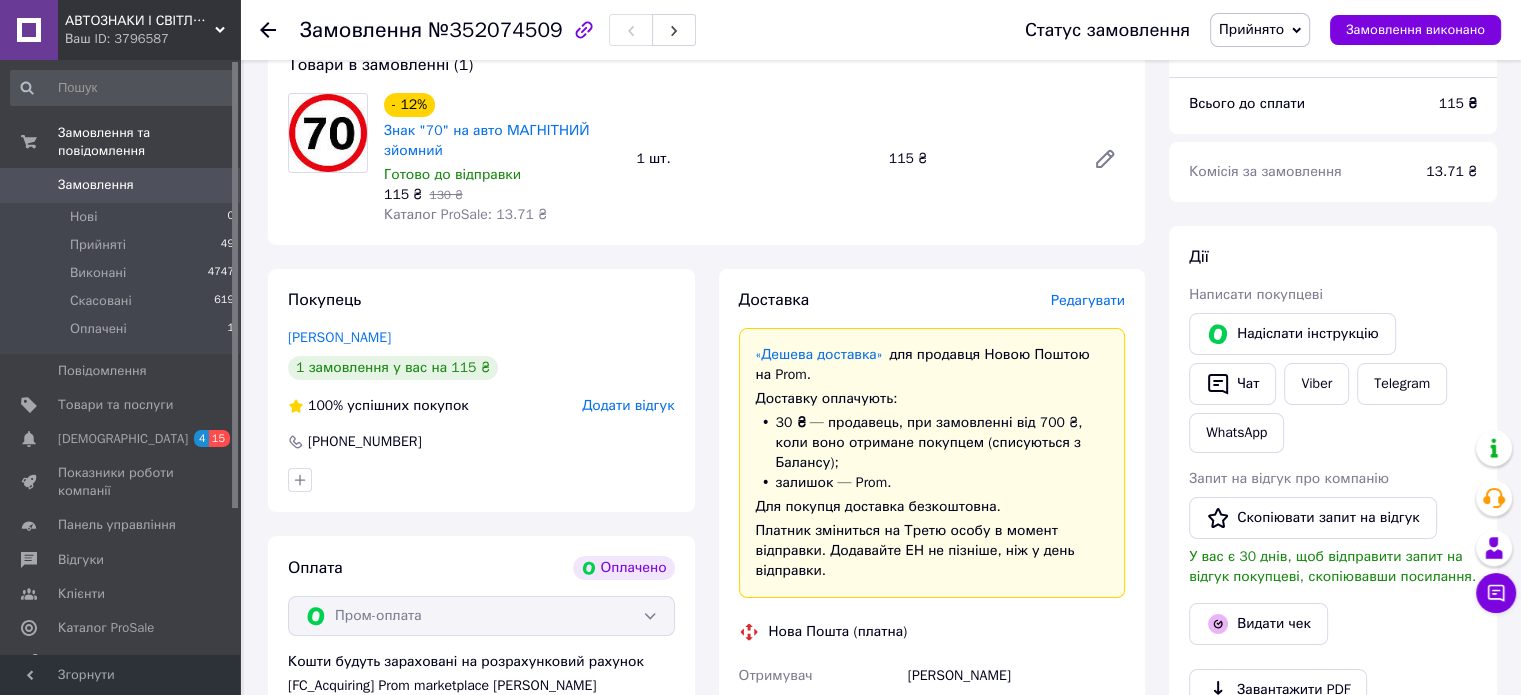 click on "[FC_Acquiring] Prom marketplace ЗАЛУЦЬКИЙ ОЛЕГ ВАЛЕНТИНОВИЧ (Активирован)" at bounding box center (481, 696) 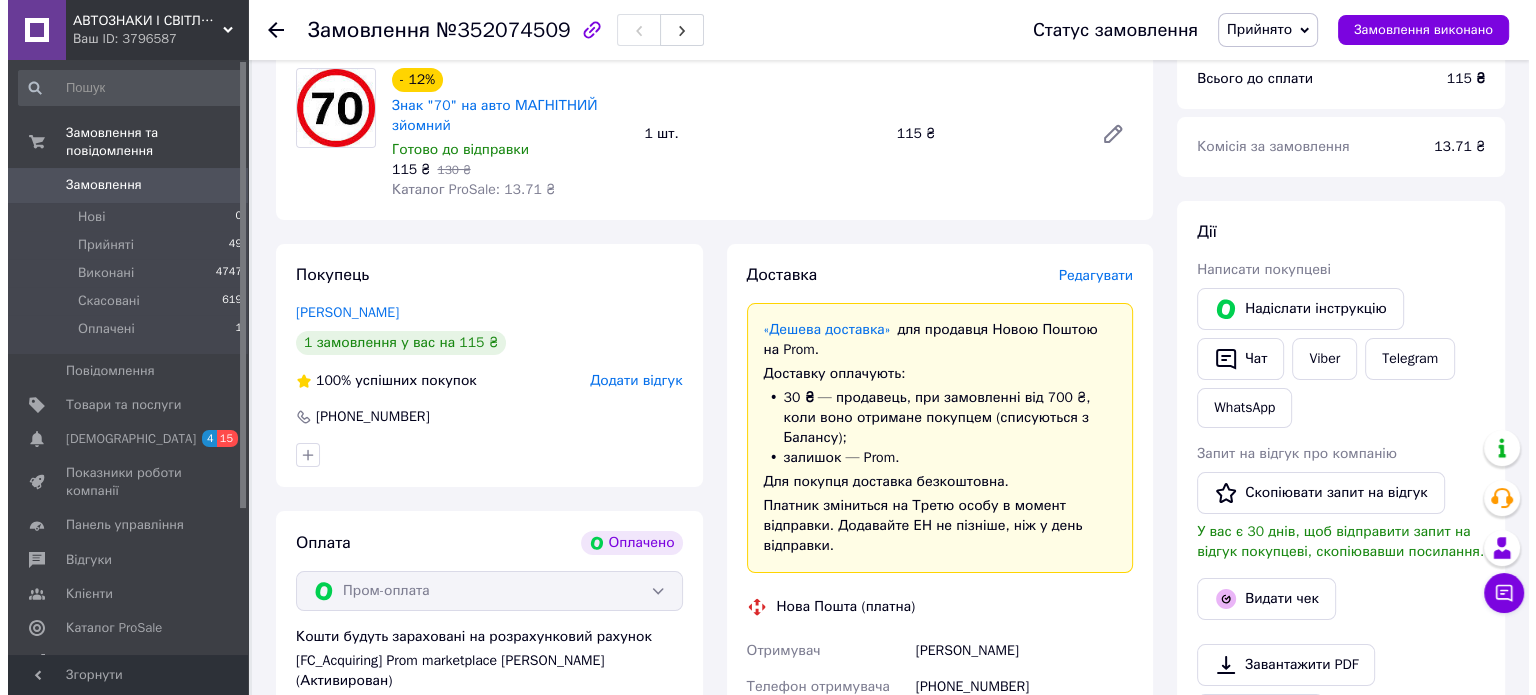 scroll, scrollTop: 300, scrollLeft: 0, axis: vertical 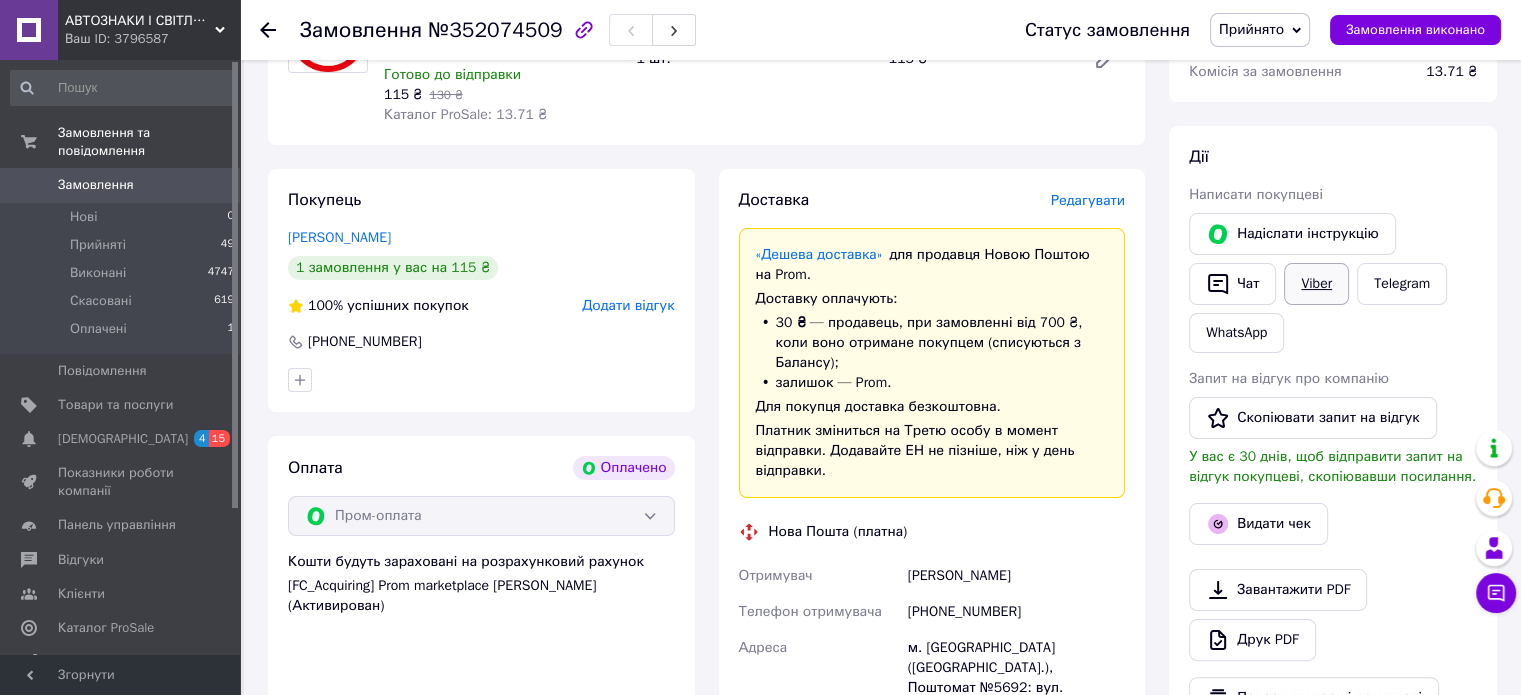 click on "Viber" at bounding box center (1316, 284) 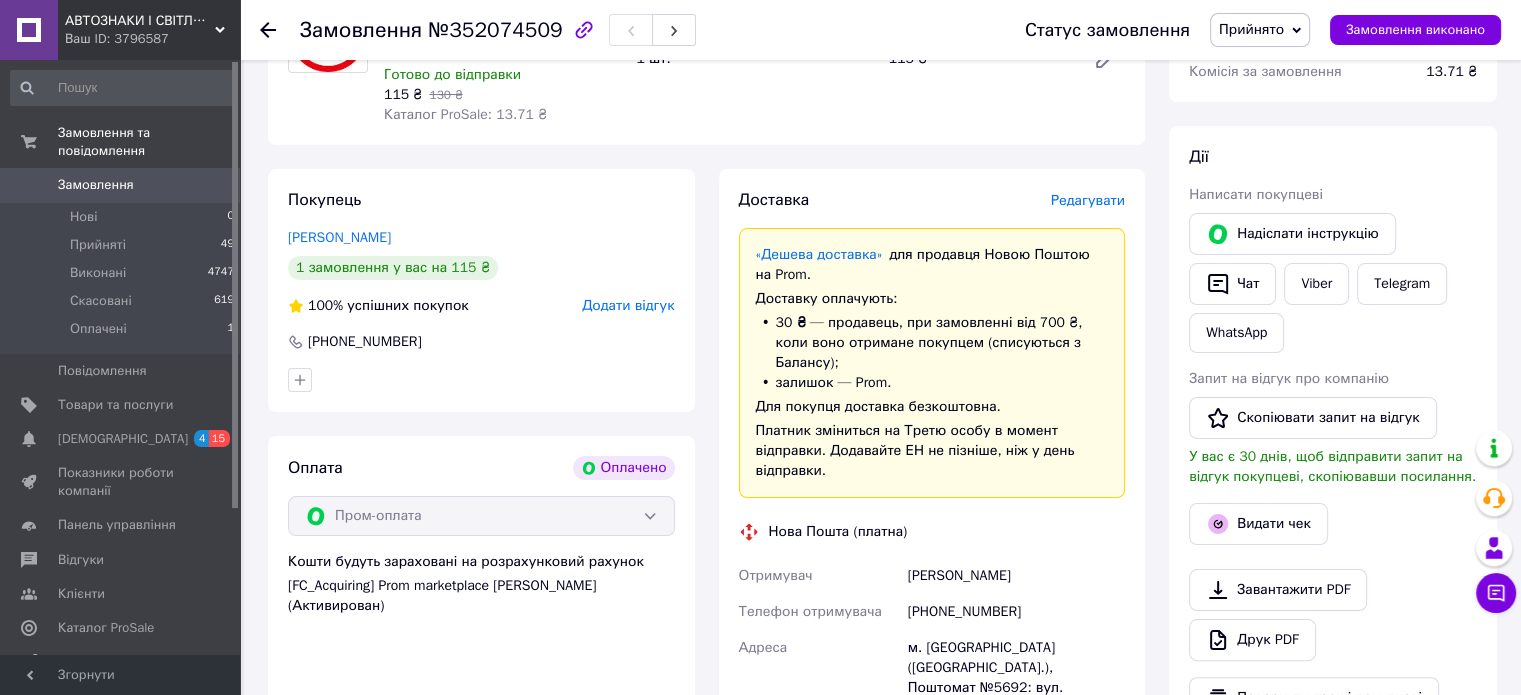 click on "Адреса" at bounding box center [819, 688] 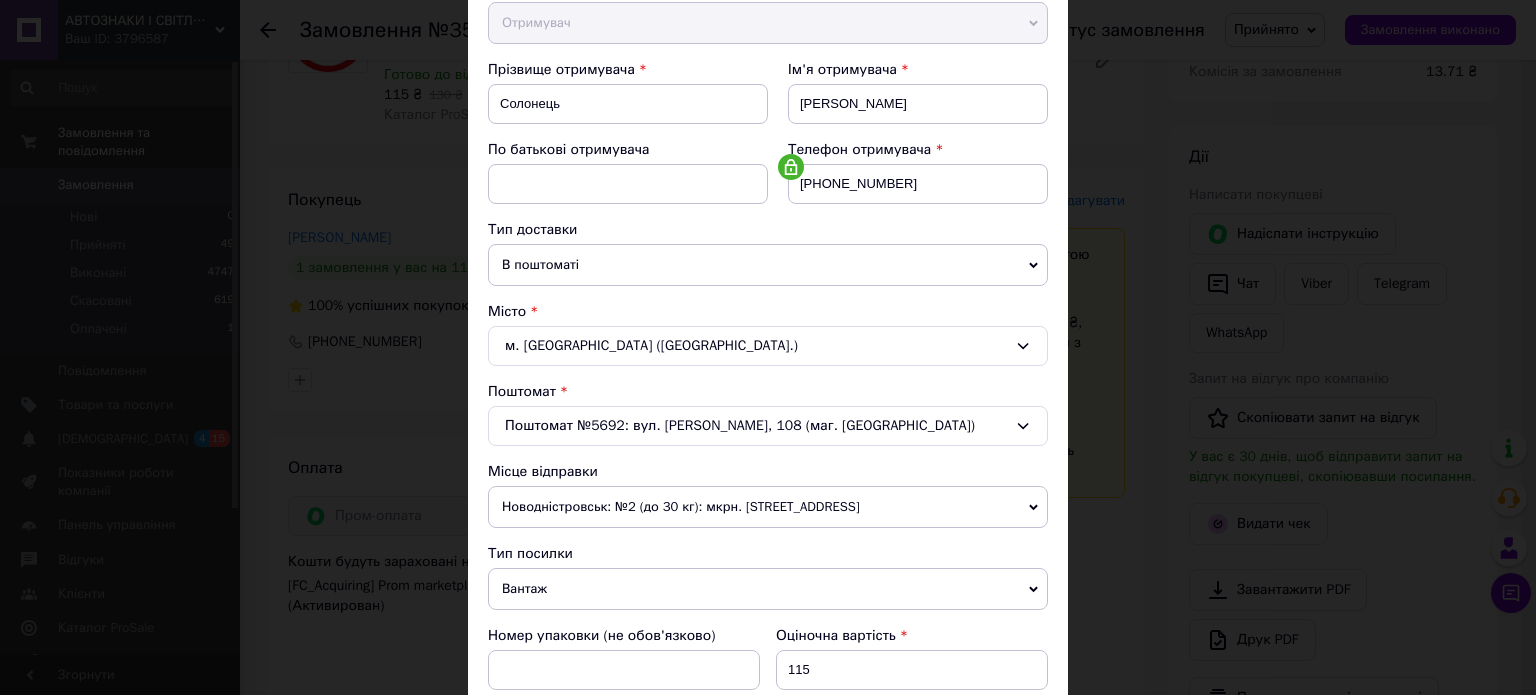 scroll, scrollTop: 300, scrollLeft: 0, axis: vertical 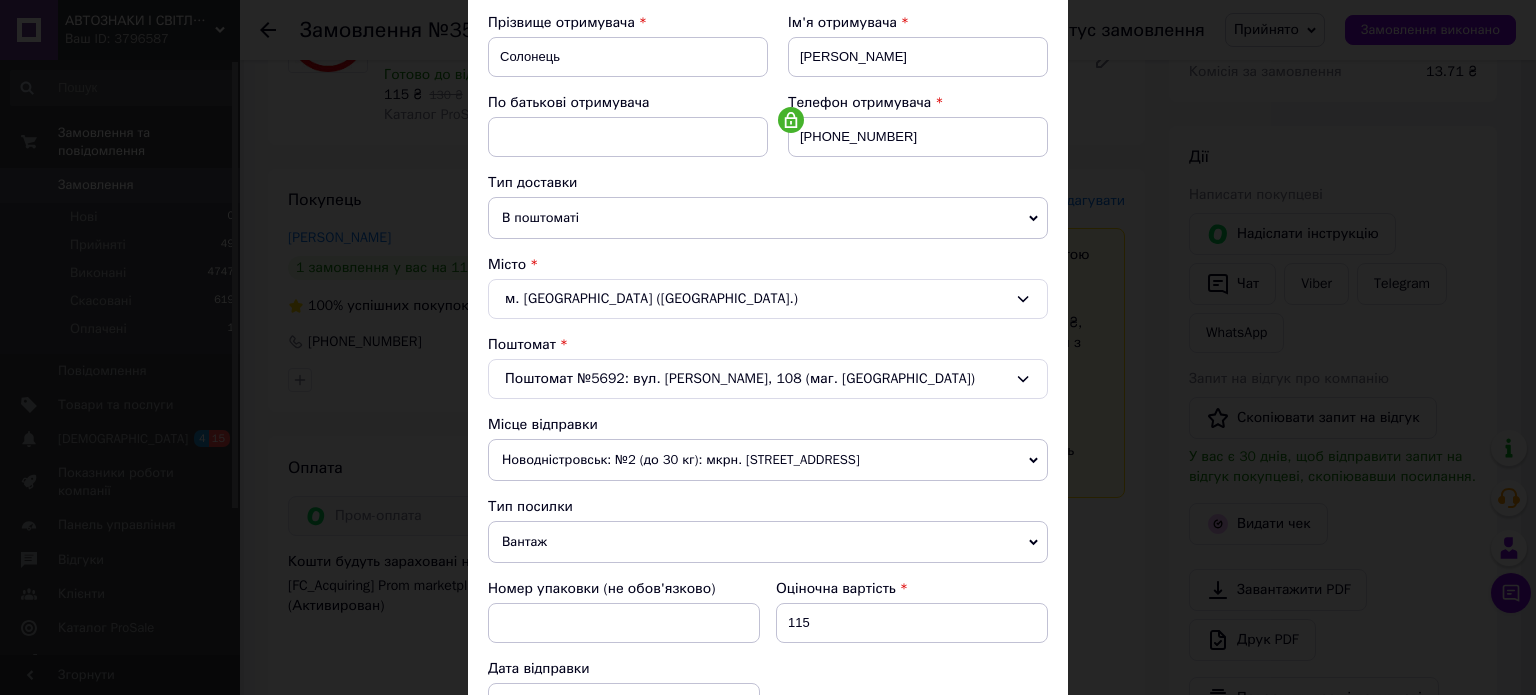 click on "Вантаж" at bounding box center (768, 542) 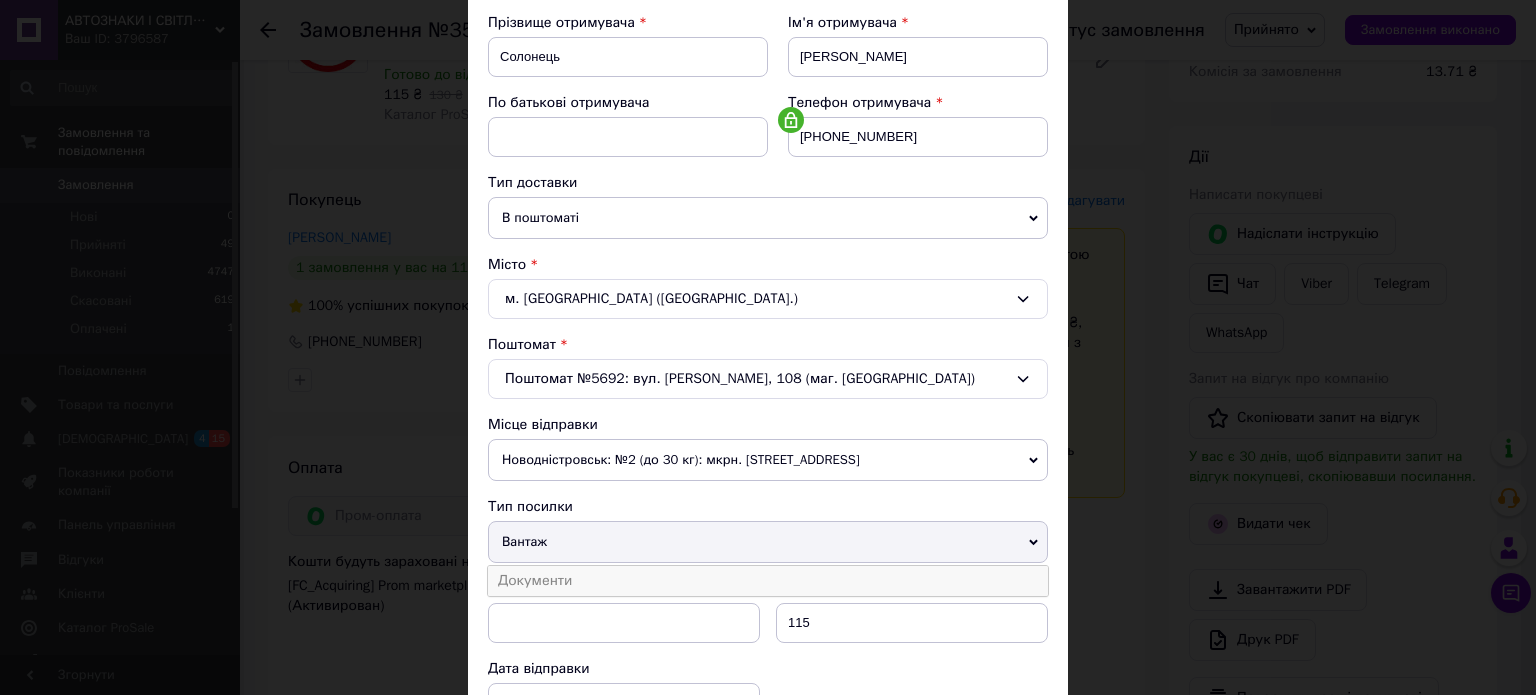 click on "Документи" at bounding box center [768, 581] 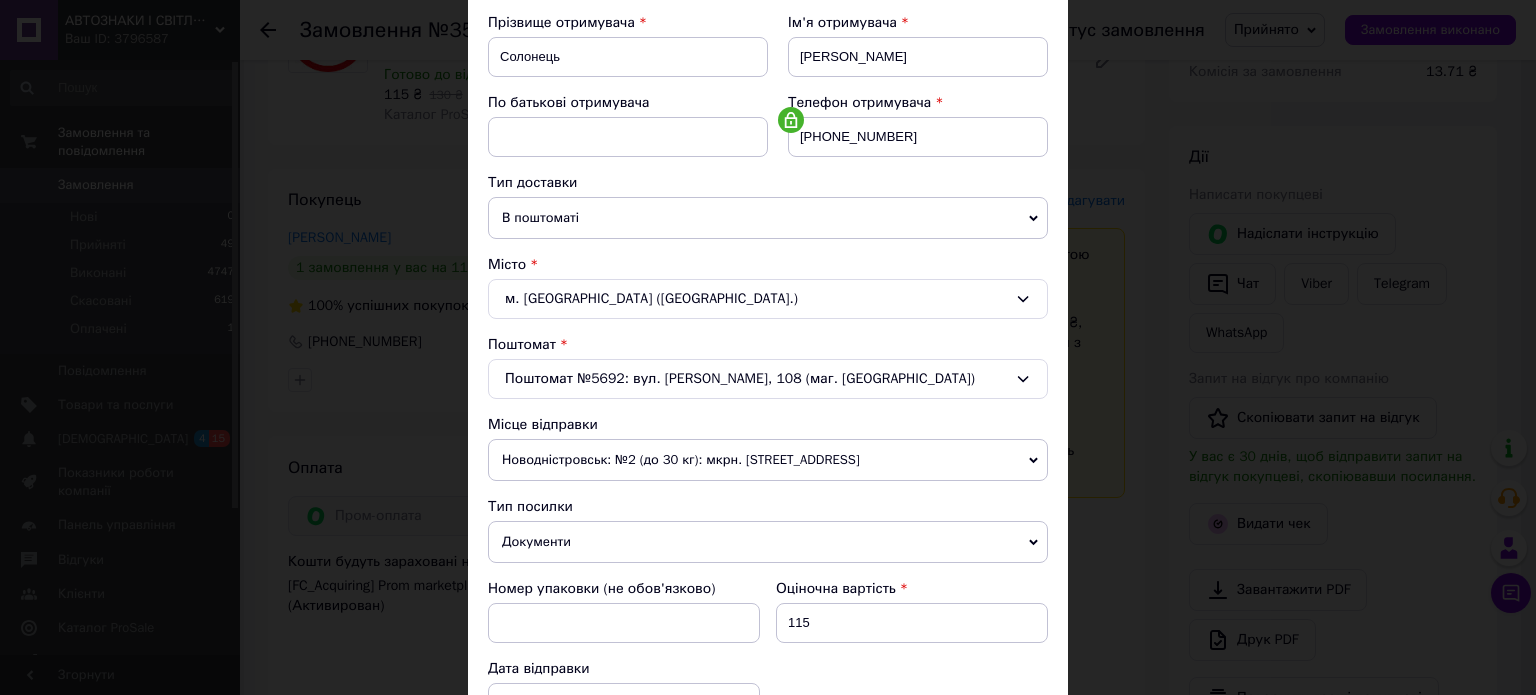 scroll, scrollTop: 600, scrollLeft: 0, axis: vertical 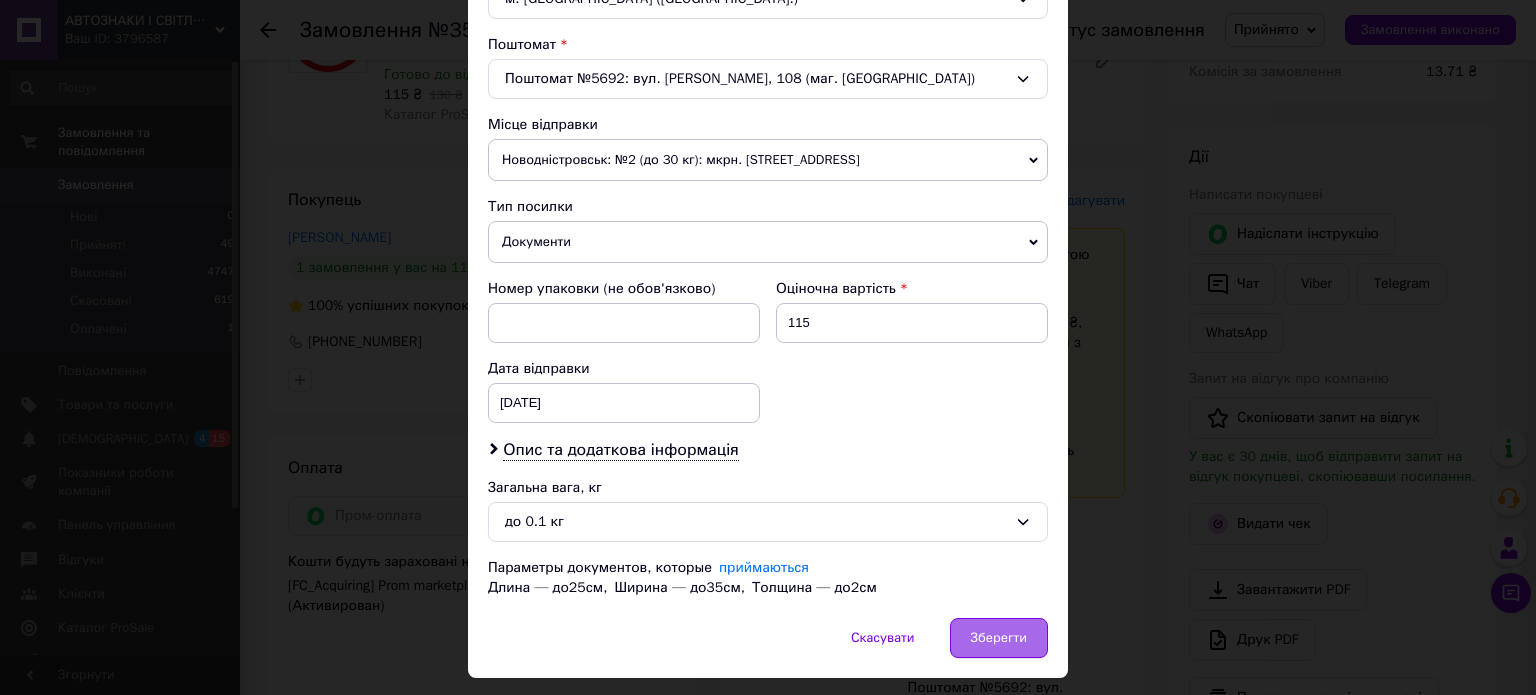 click on "Зберегти" at bounding box center [999, 638] 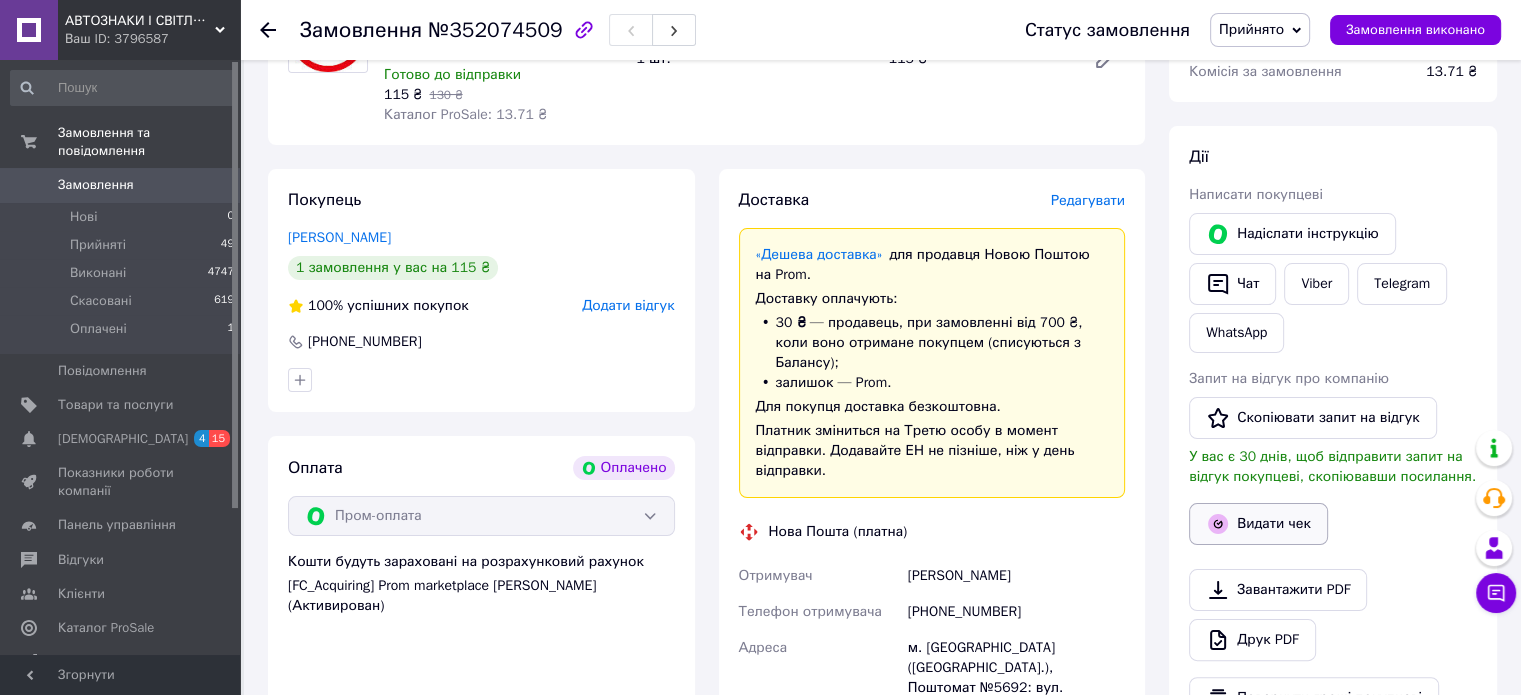 click on "Видати чек" at bounding box center (1258, 524) 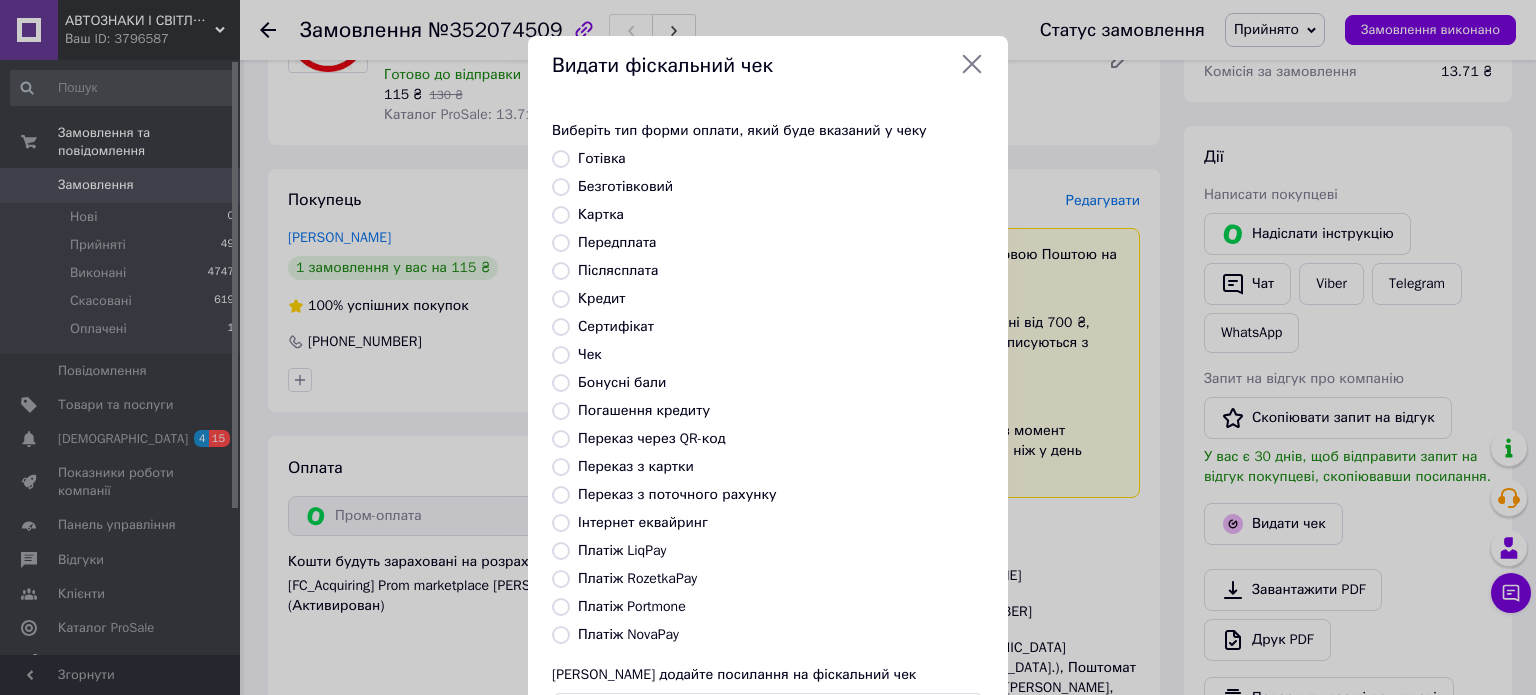 click on "Безготівковий" at bounding box center (561, 187) 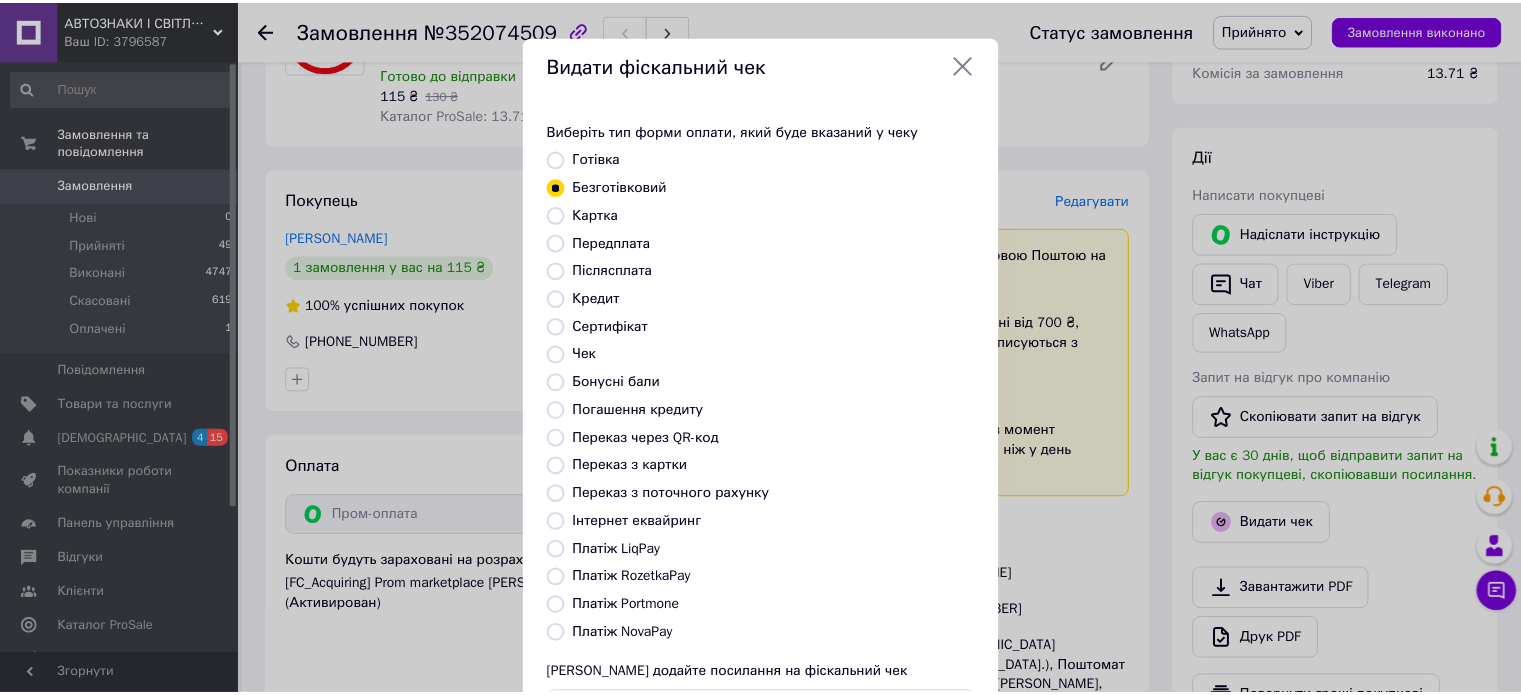 scroll, scrollTop: 163, scrollLeft: 0, axis: vertical 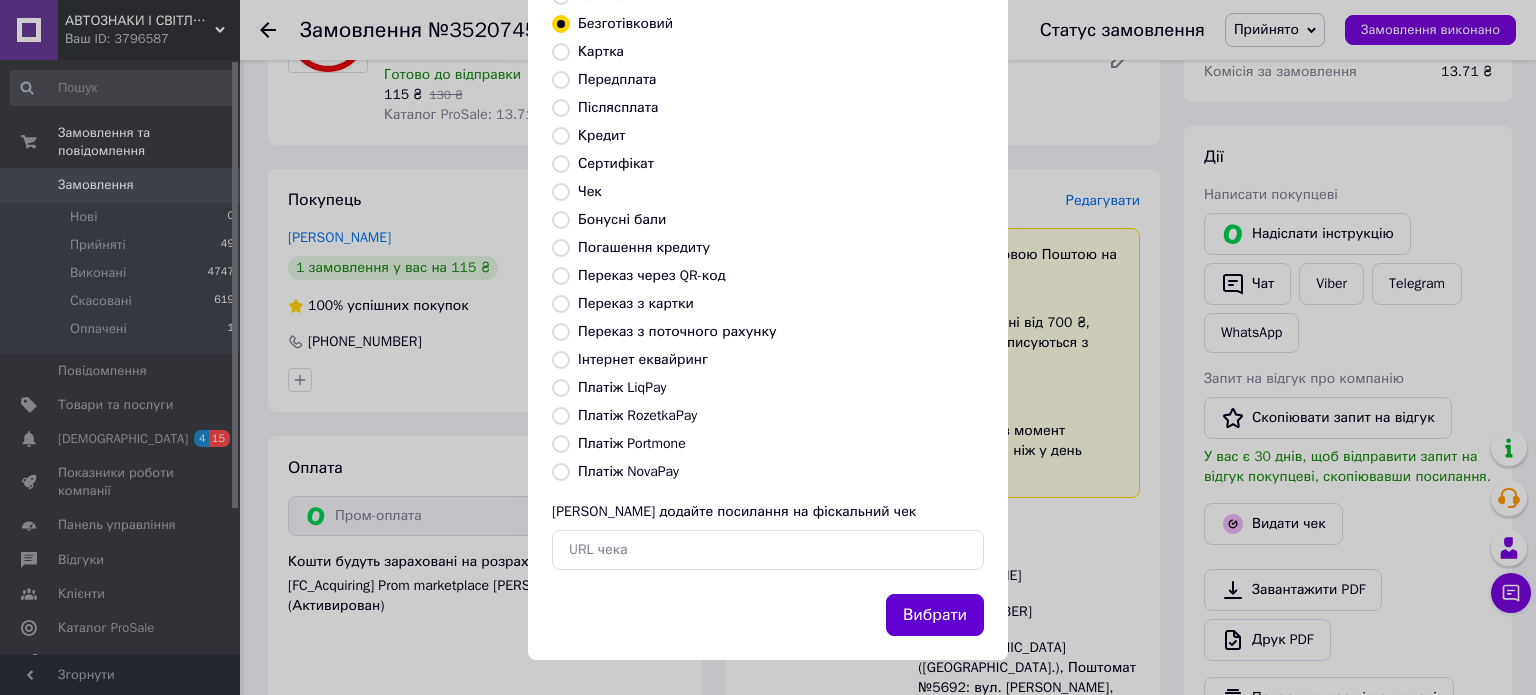 click on "Вибрати" at bounding box center [935, 615] 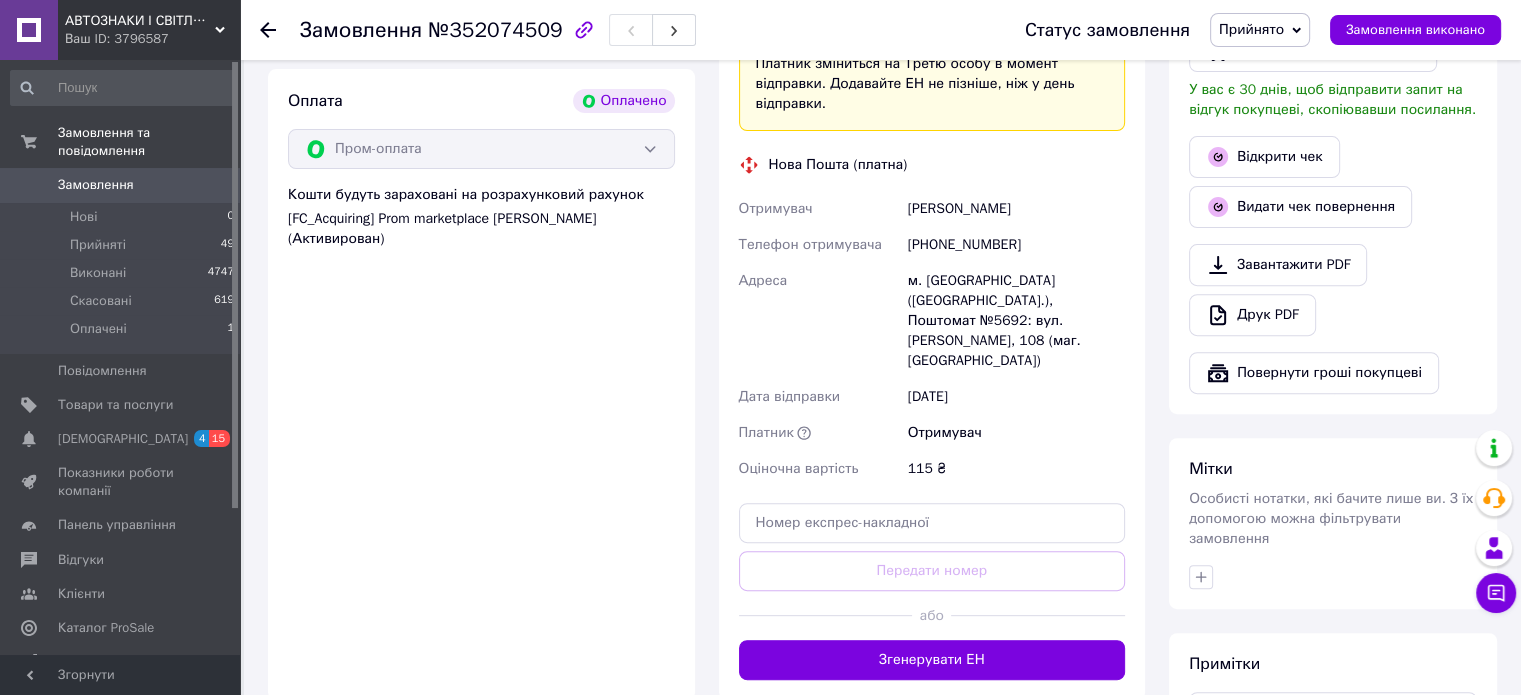 scroll, scrollTop: 900, scrollLeft: 0, axis: vertical 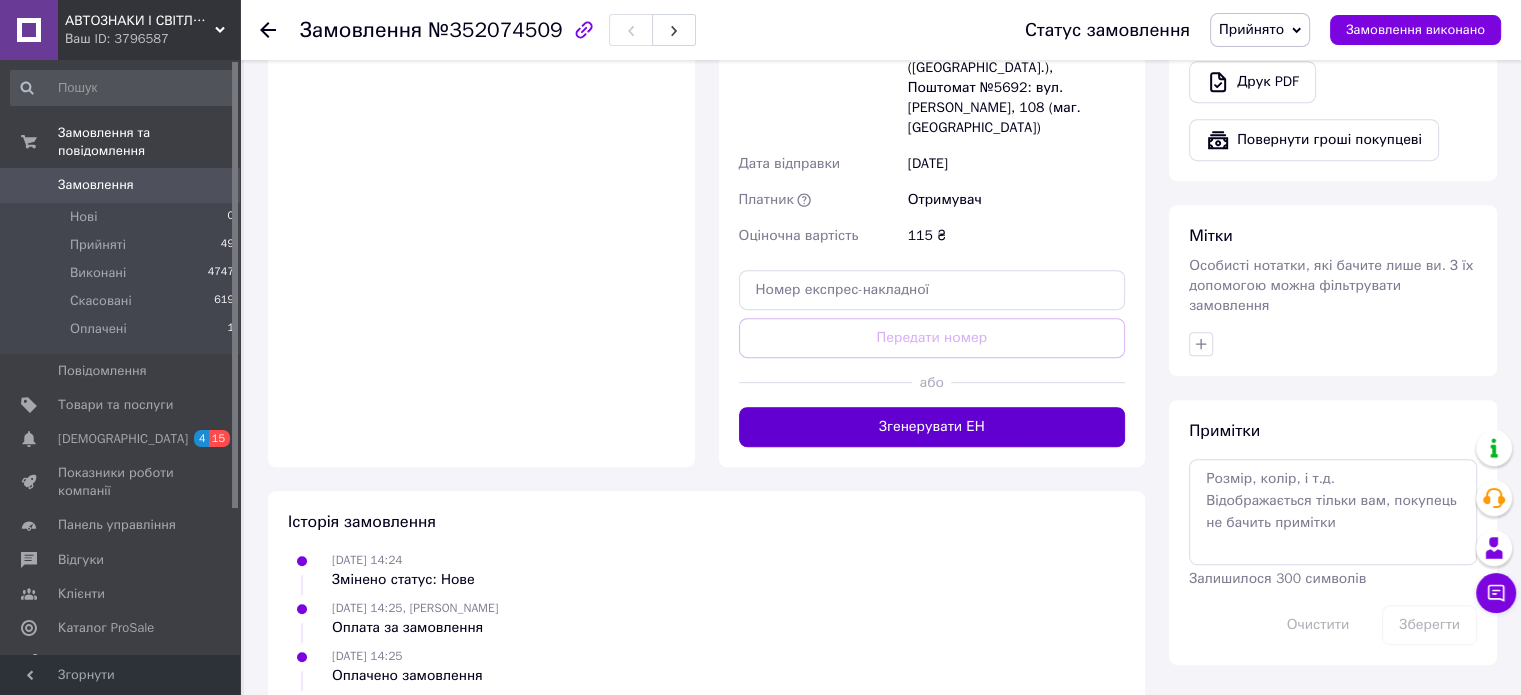click on "Згенерувати ЕН" at bounding box center (932, 427) 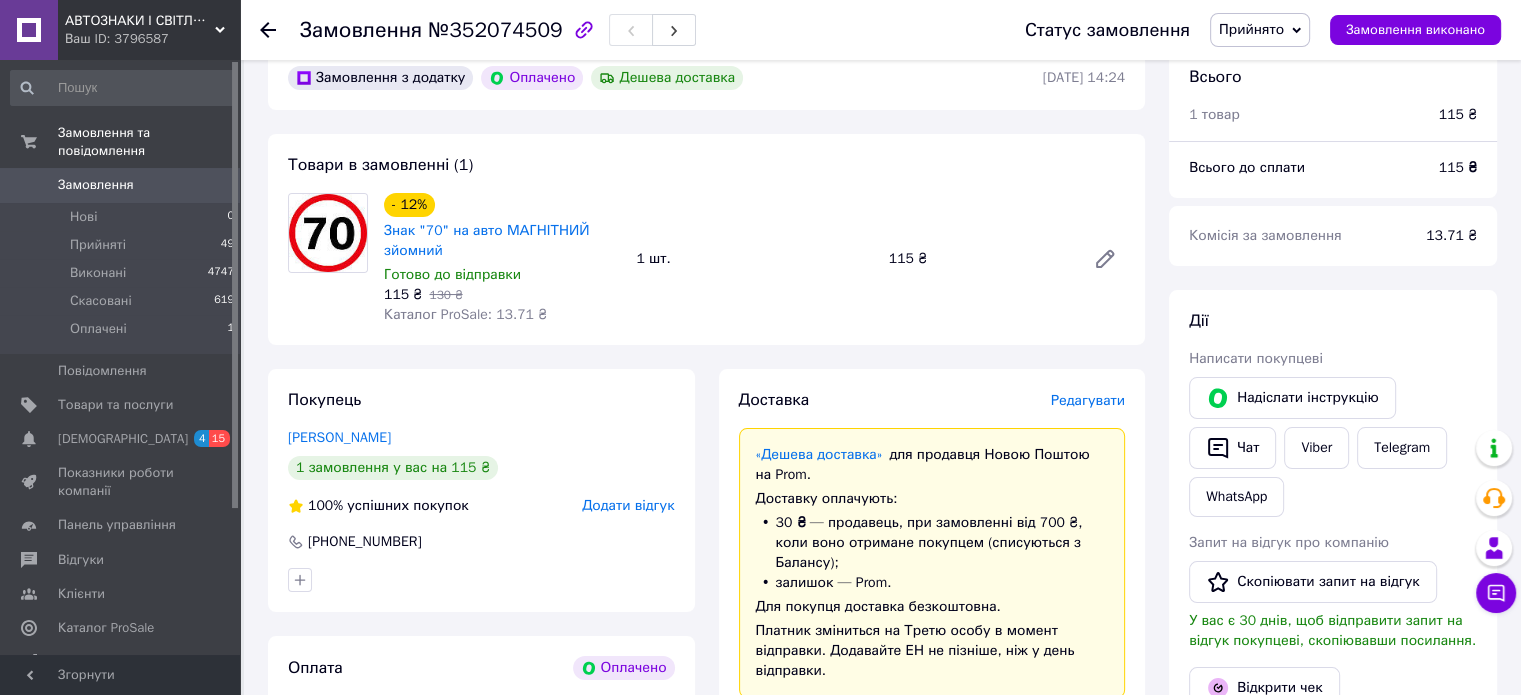 scroll, scrollTop: 100, scrollLeft: 0, axis: vertical 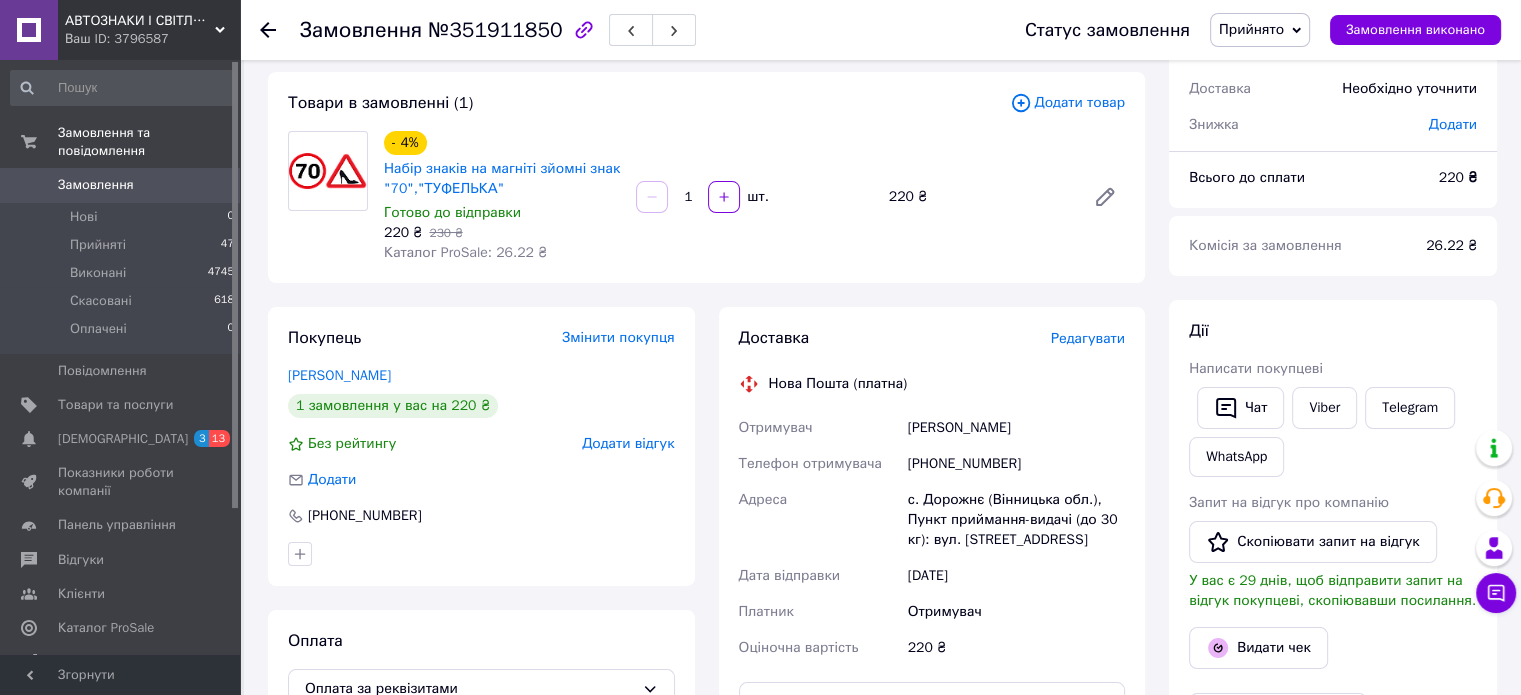 click on "Редагувати" at bounding box center (1088, 338) 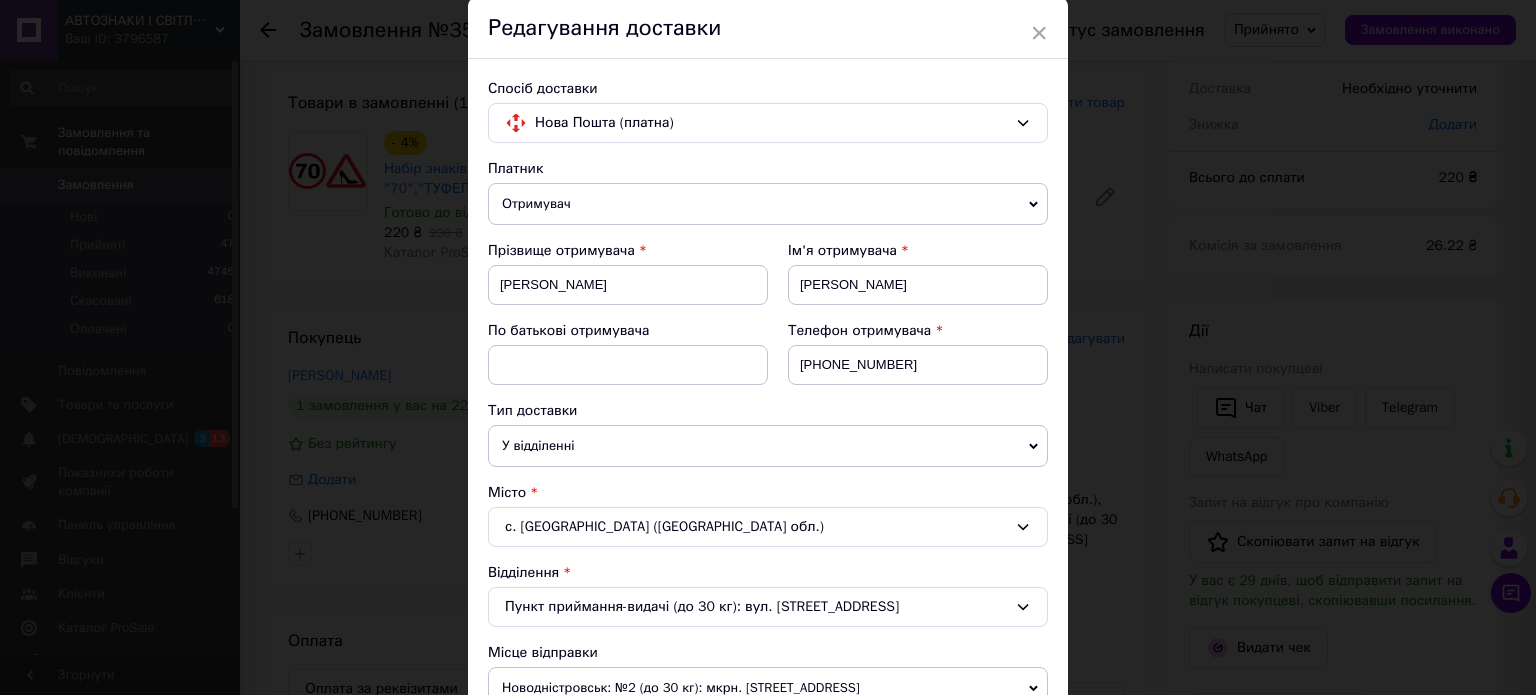 scroll, scrollTop: 300, scrollLeft: 0, axis: vertical 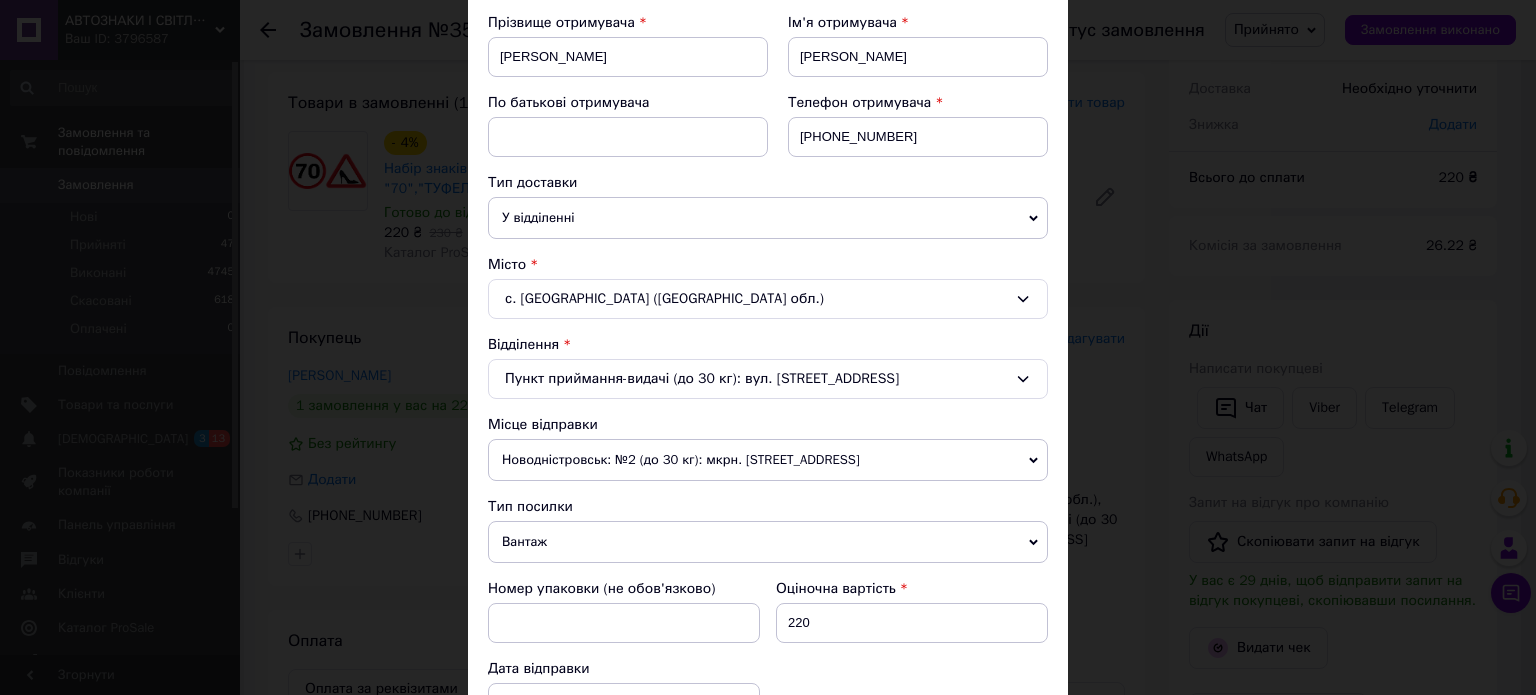 click 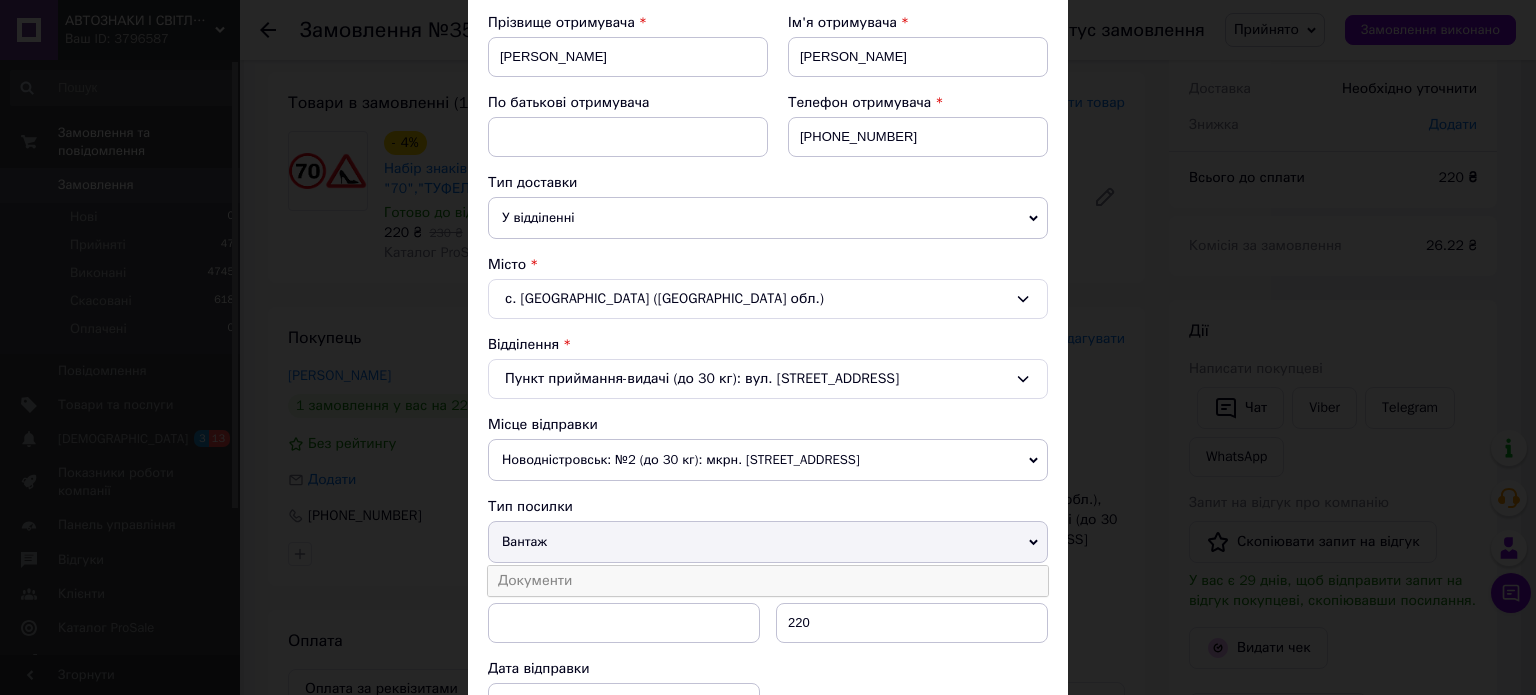 click on "Документи" at bounding box center (768, 581) 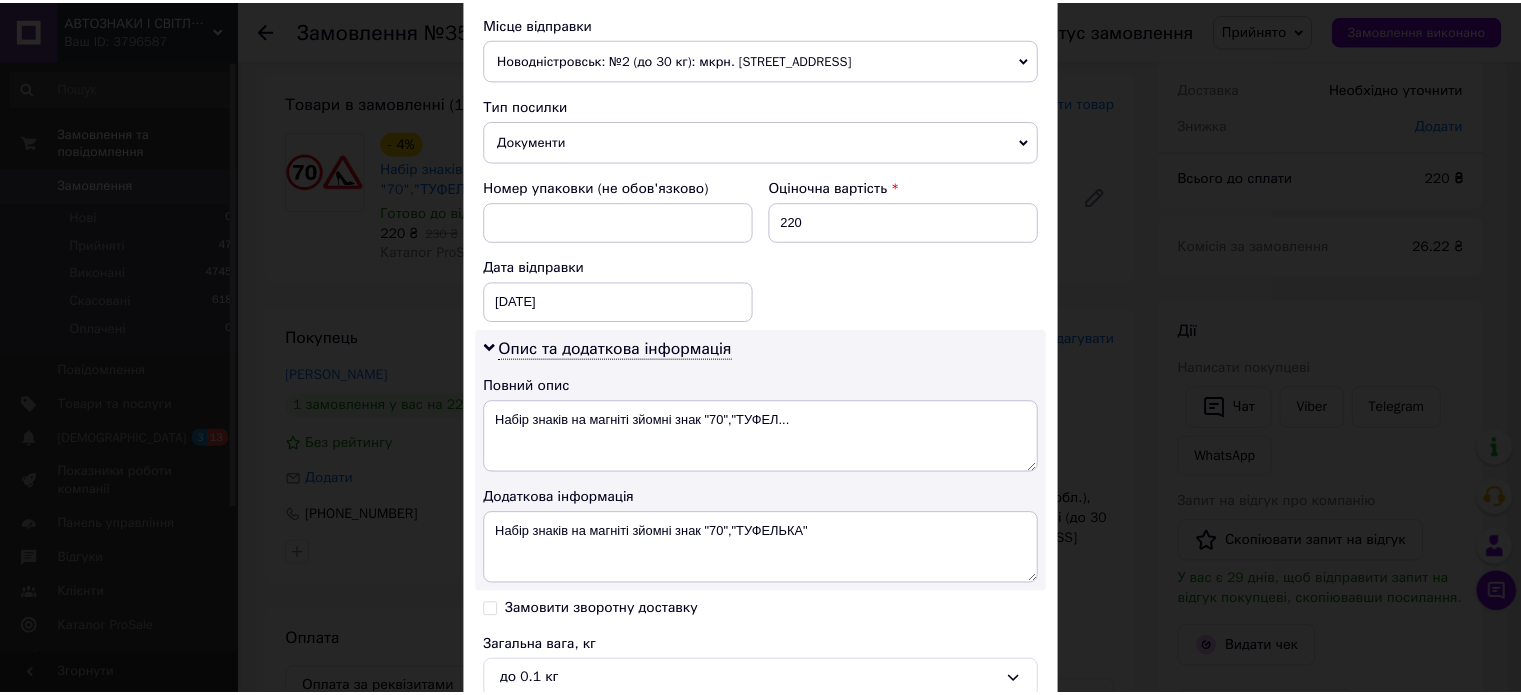 scroll, scrollTop: 900, scrollLeft: 0, axis: vertical 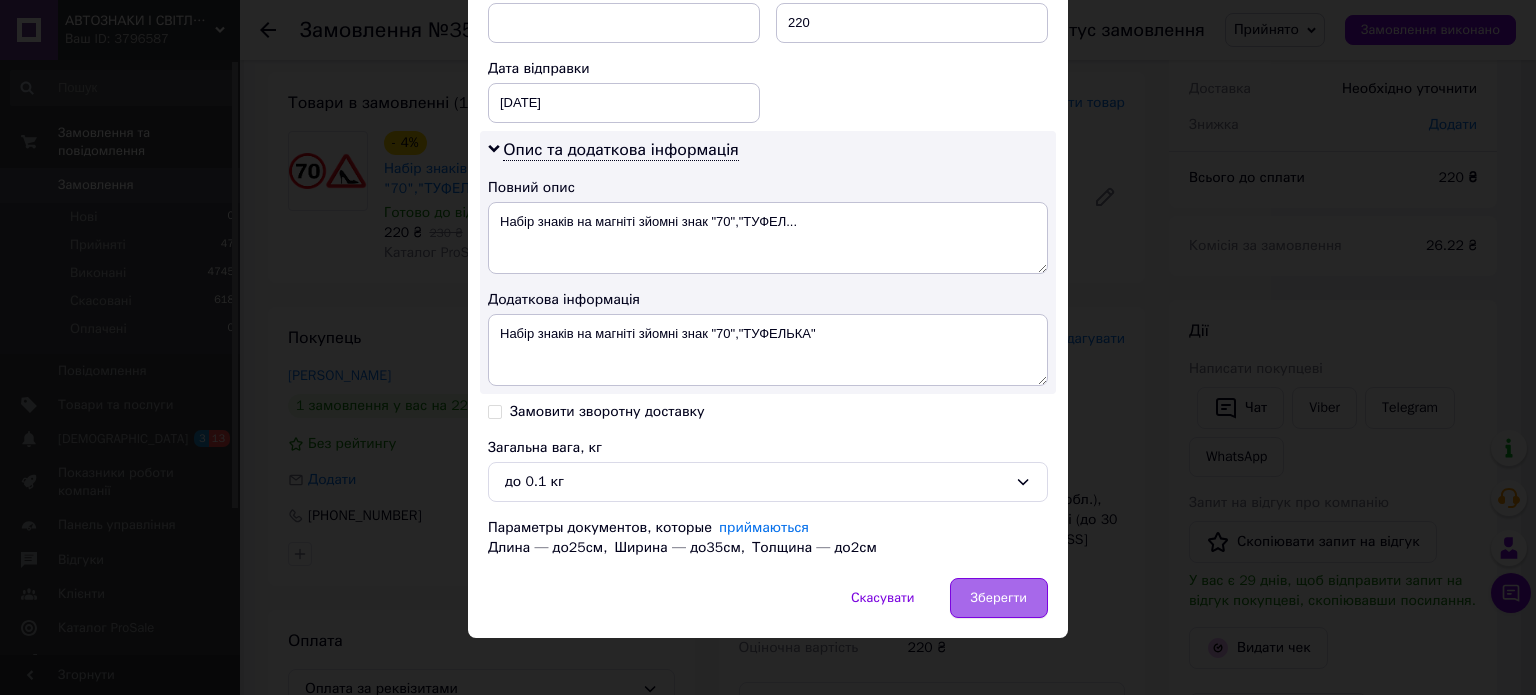 click on "Зберегти" at bounding box center [999, 598] 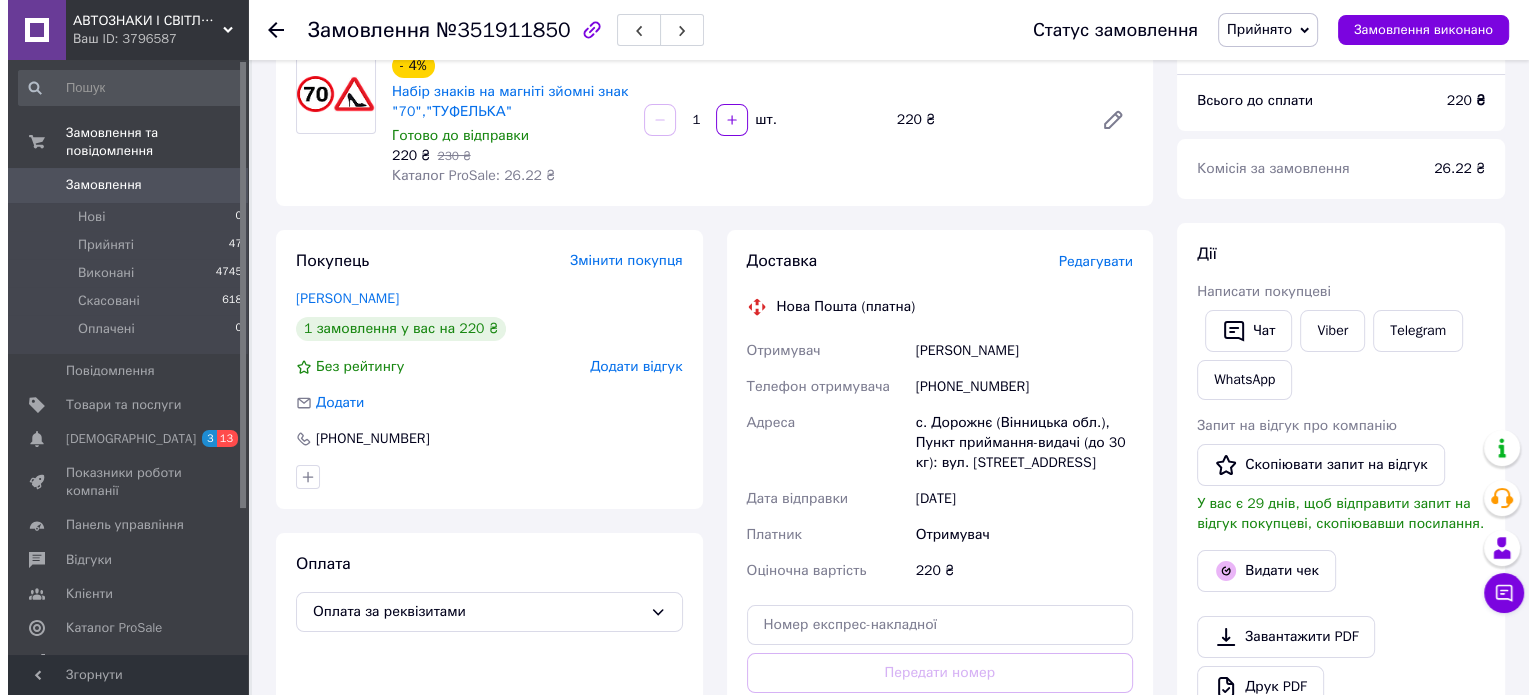 scroll, scrollTop: 200, scrollLeft: 0, axis: vertical 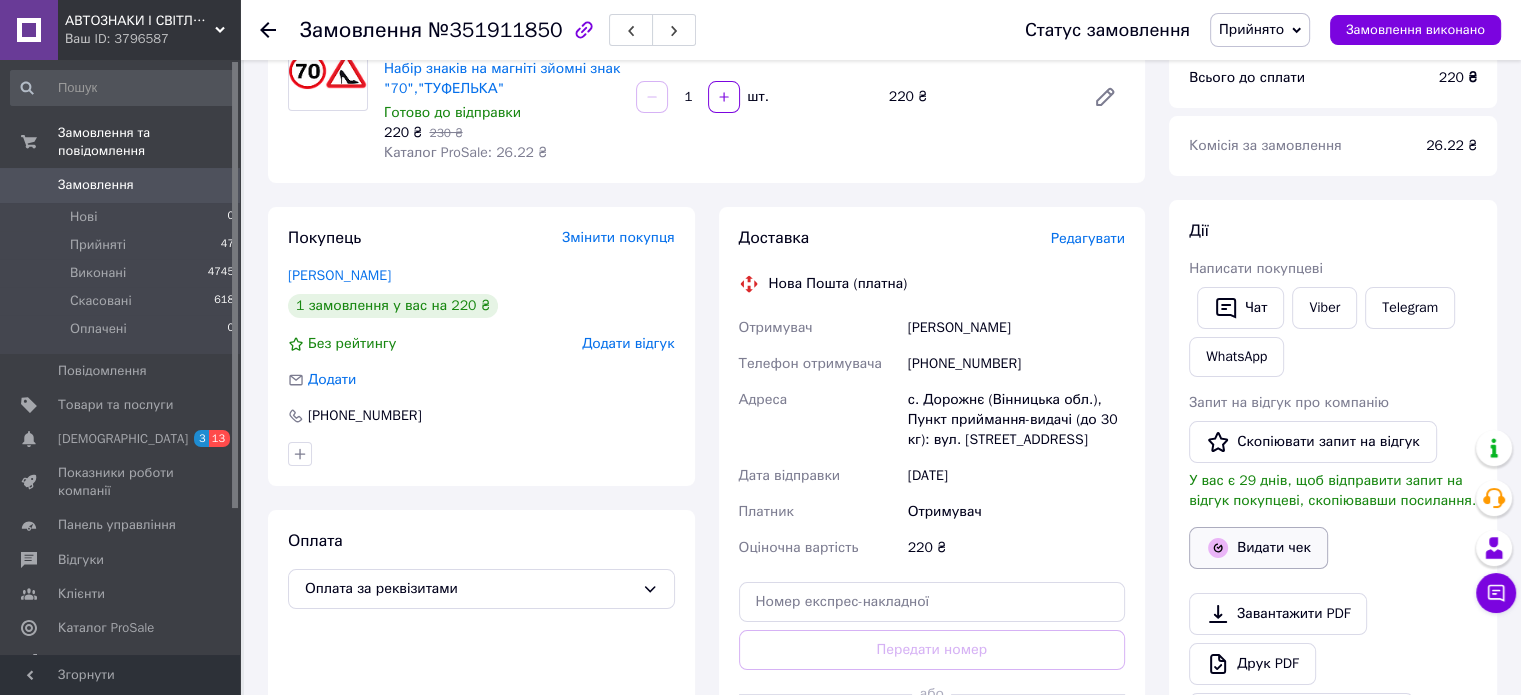 click on "Видати чек" at bounding box center [1258, 548] 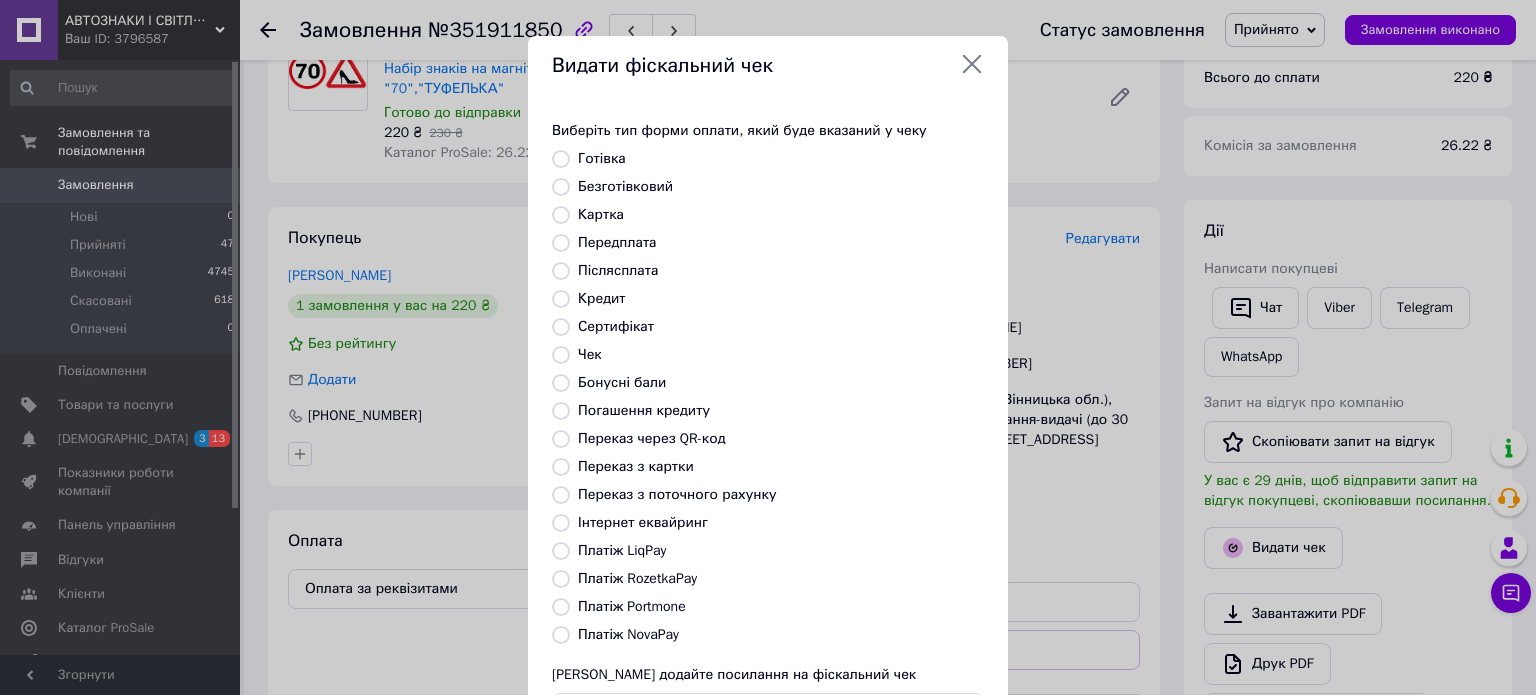 click on "Безготівковий" at bounding box center (561, 187) 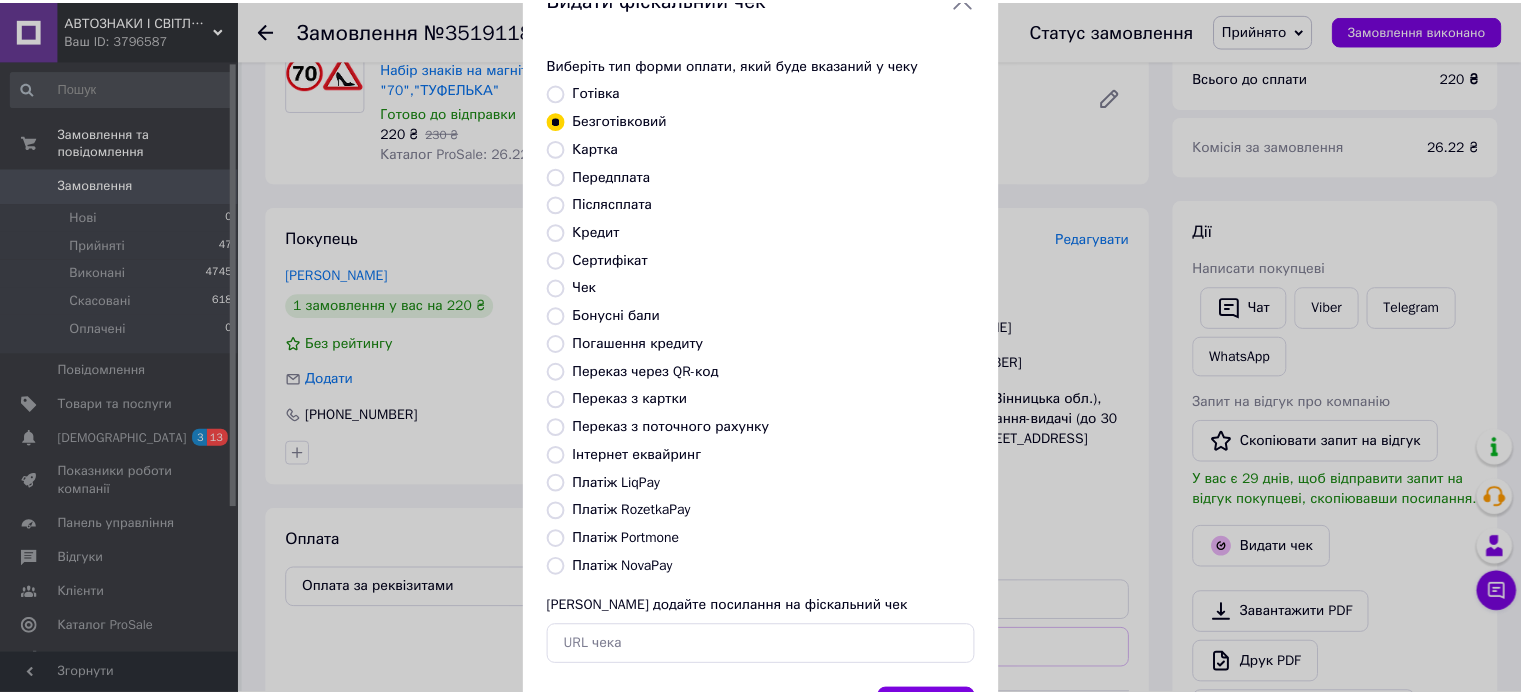 scroll, scrollTop: 163, scrollLeft: 0, axis: vertical 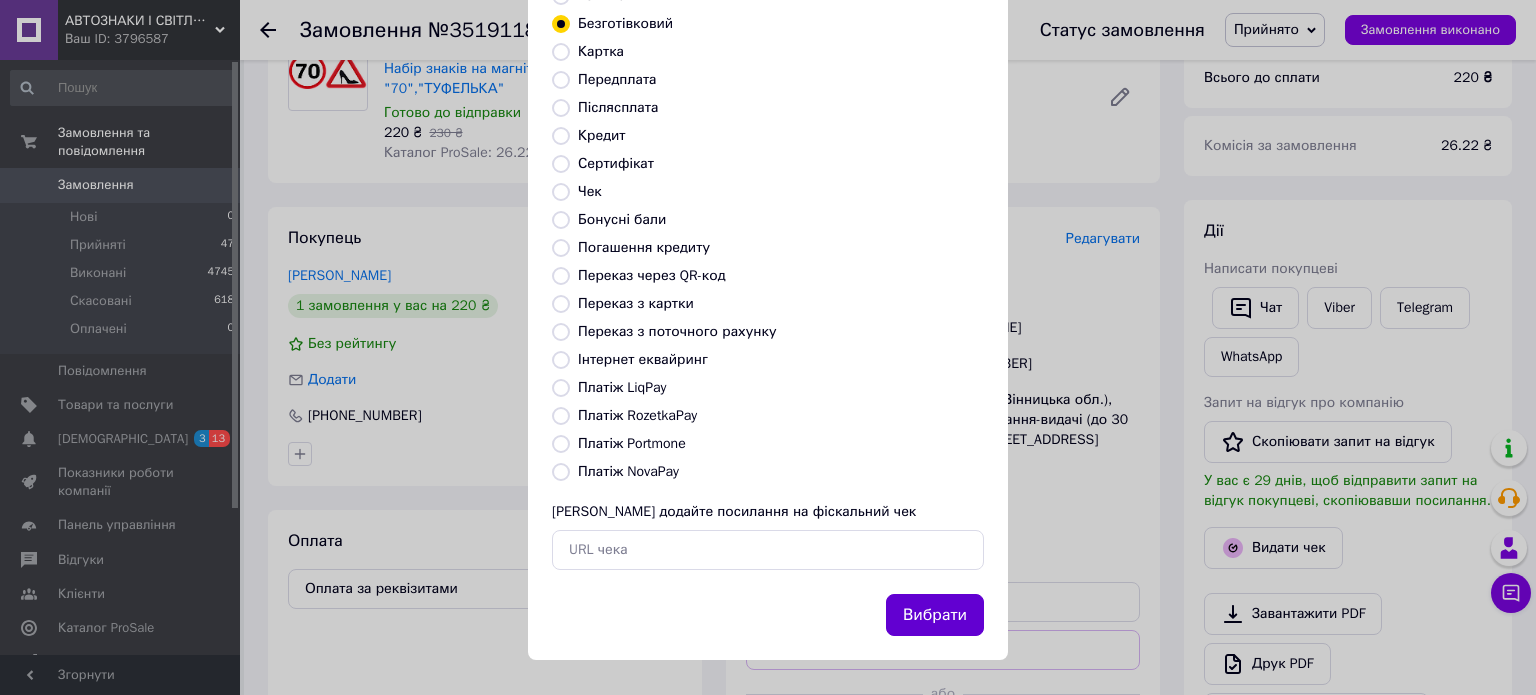 click on "Вибрати" at bounding box center (935, 615) 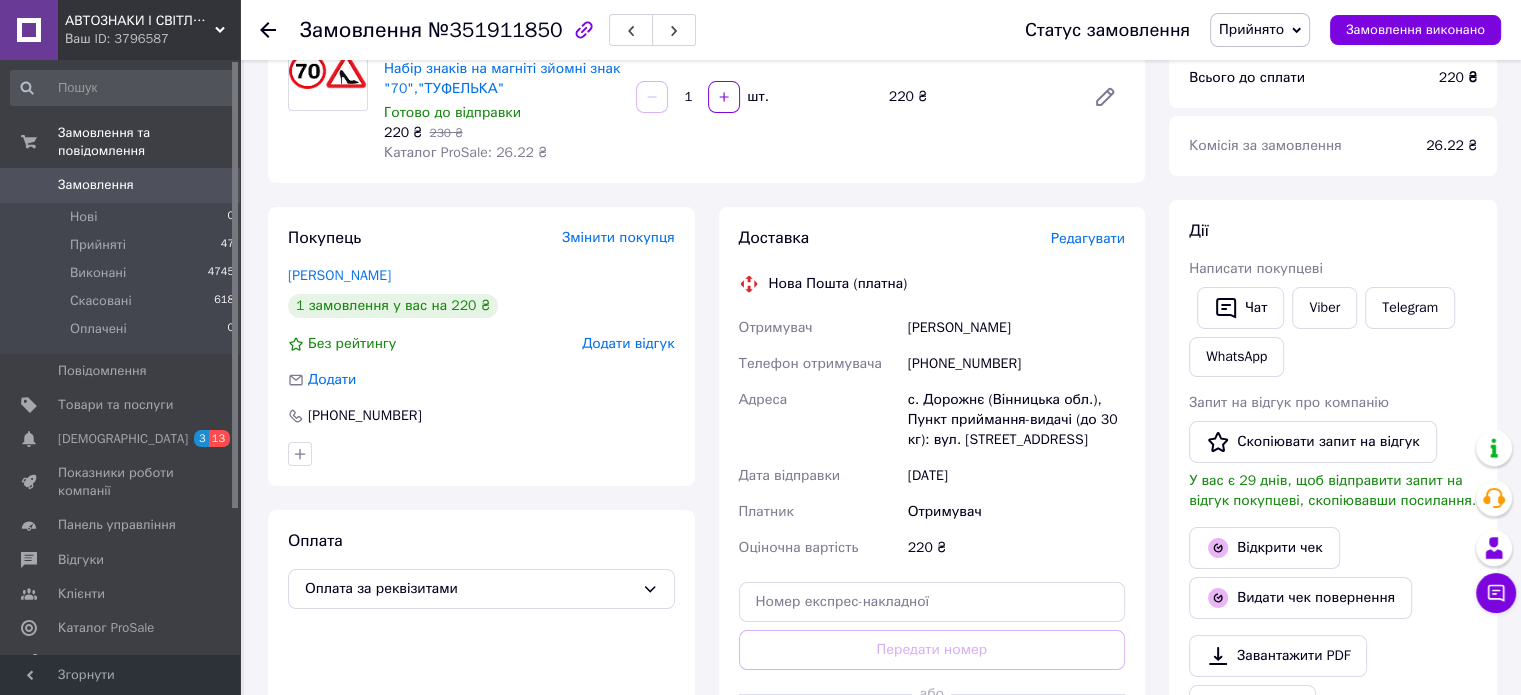 scroll, scrollTop: 400, scrollLeft: 0, axis: vertical 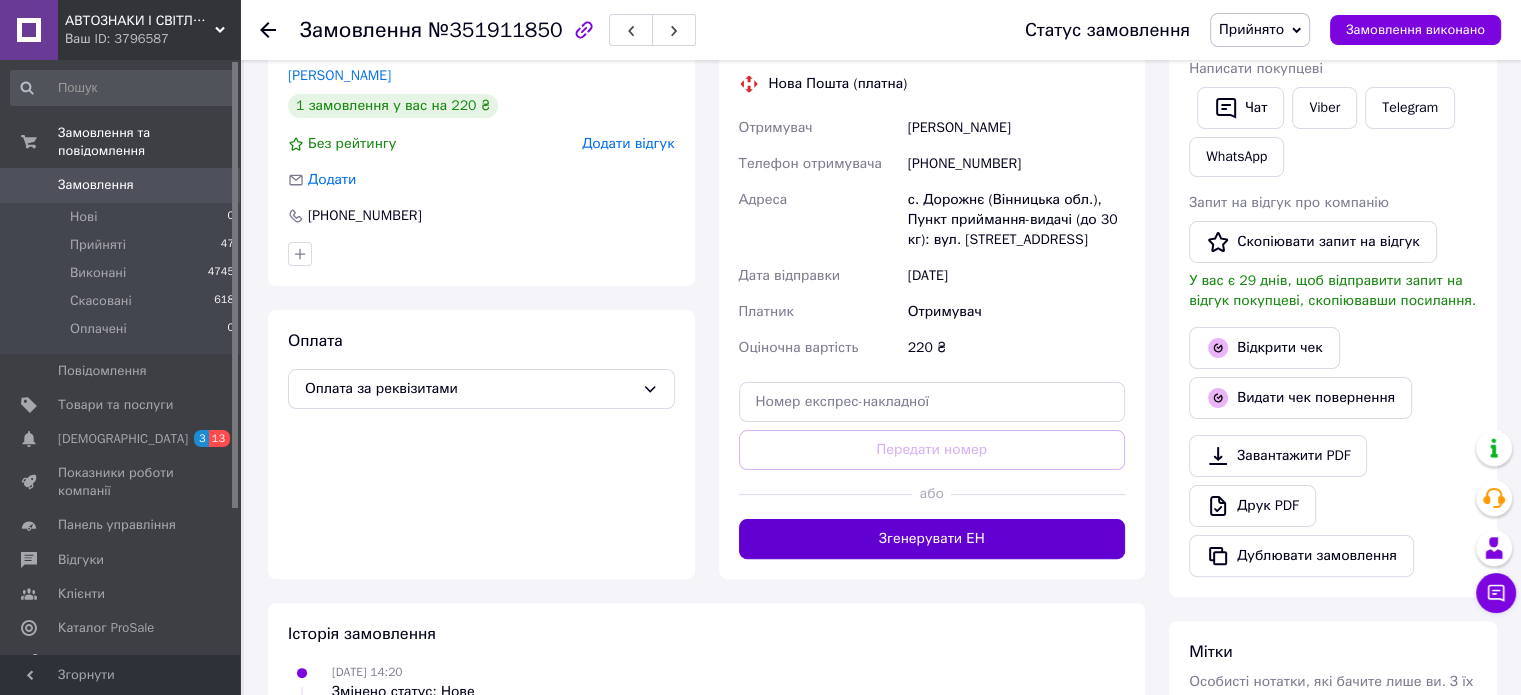 click on "Згенерувати ЕН" at bounding box center (932, 539) 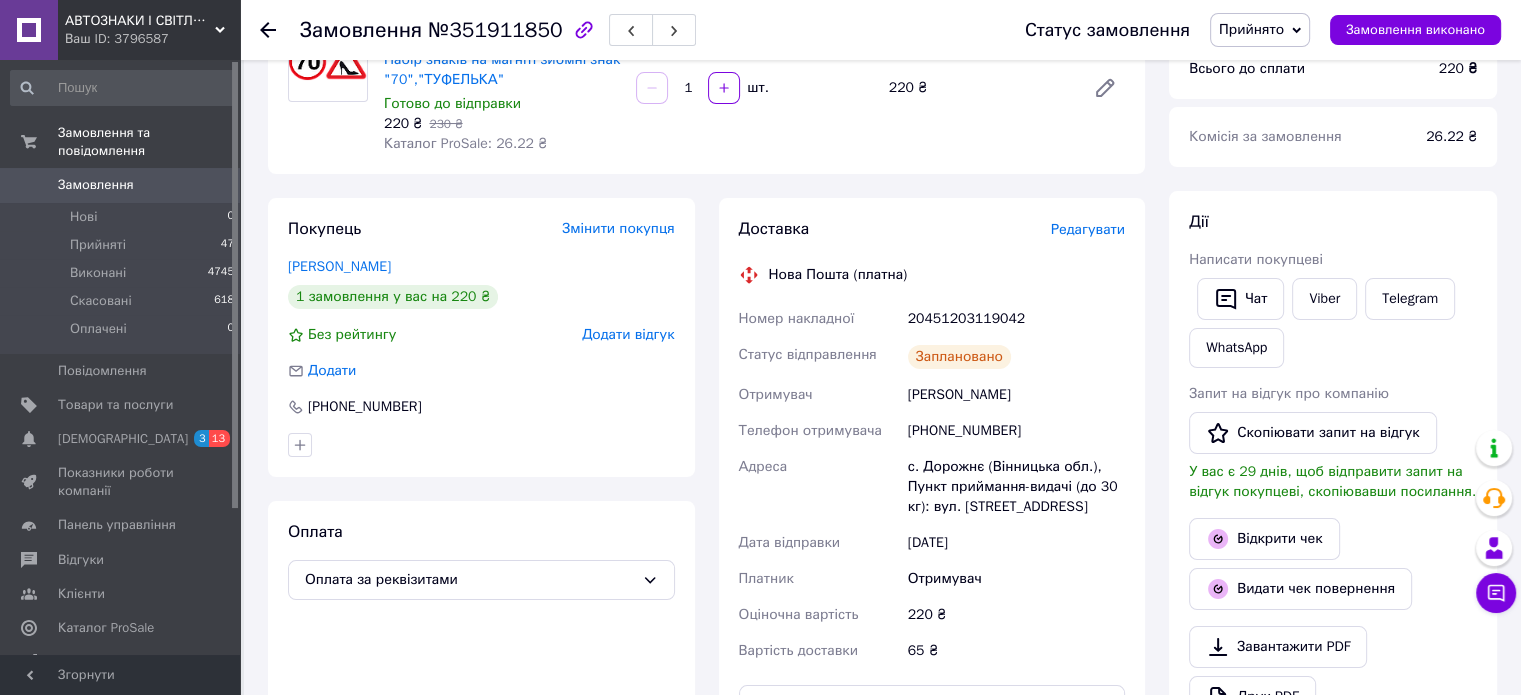 scroll, scrollTop: 200, scrollLeft: 0, axis: vertical 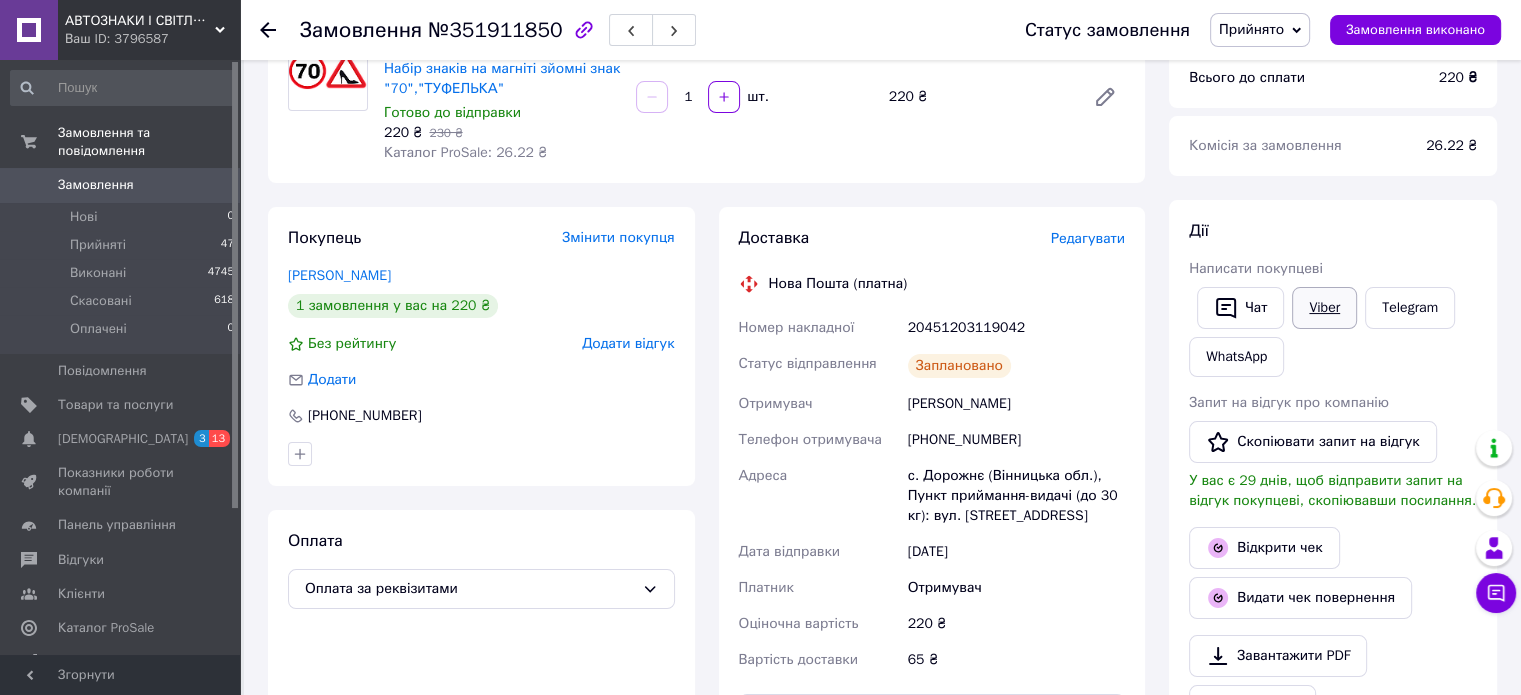 click on "Viber" at bounding box center (1324, 308) 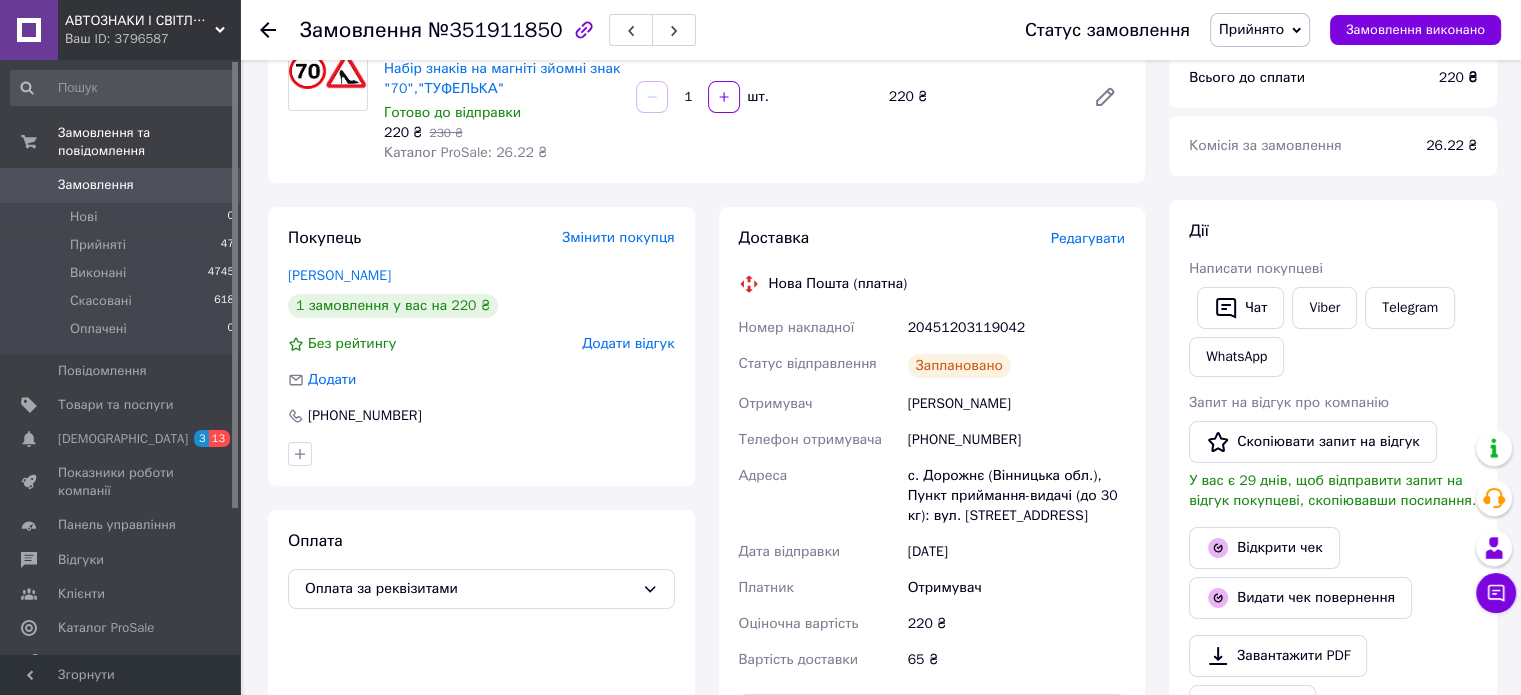 click on "Оплата Оплата за реквізитами" at bounding box center (481, 632) 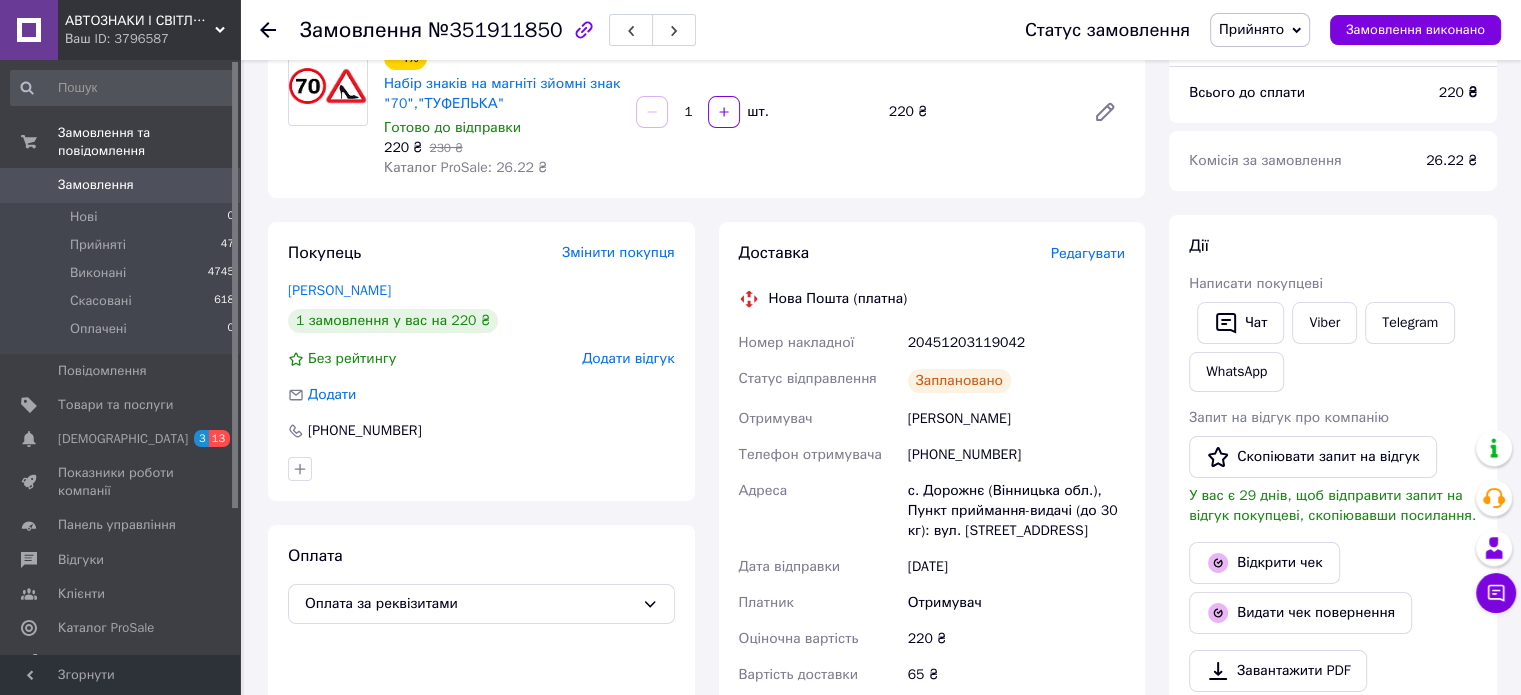 scroll, scrollTop: 300, scrollLeft: 0, axis: vertical 